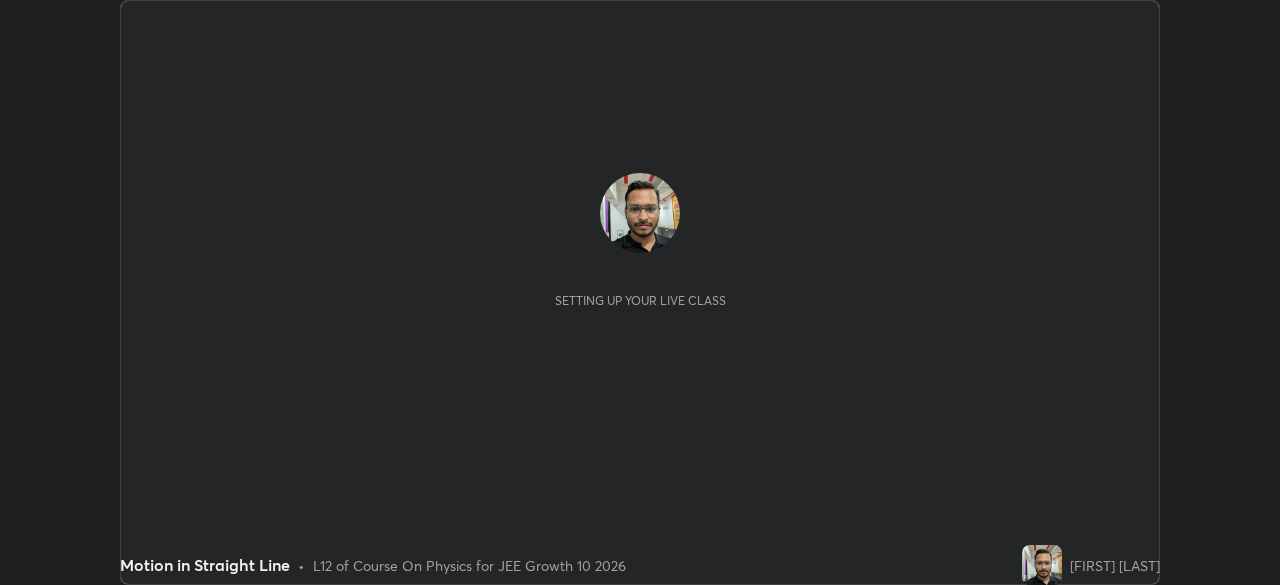 scroll, scrollTop: 0, scrollLeft: 0, axis: both 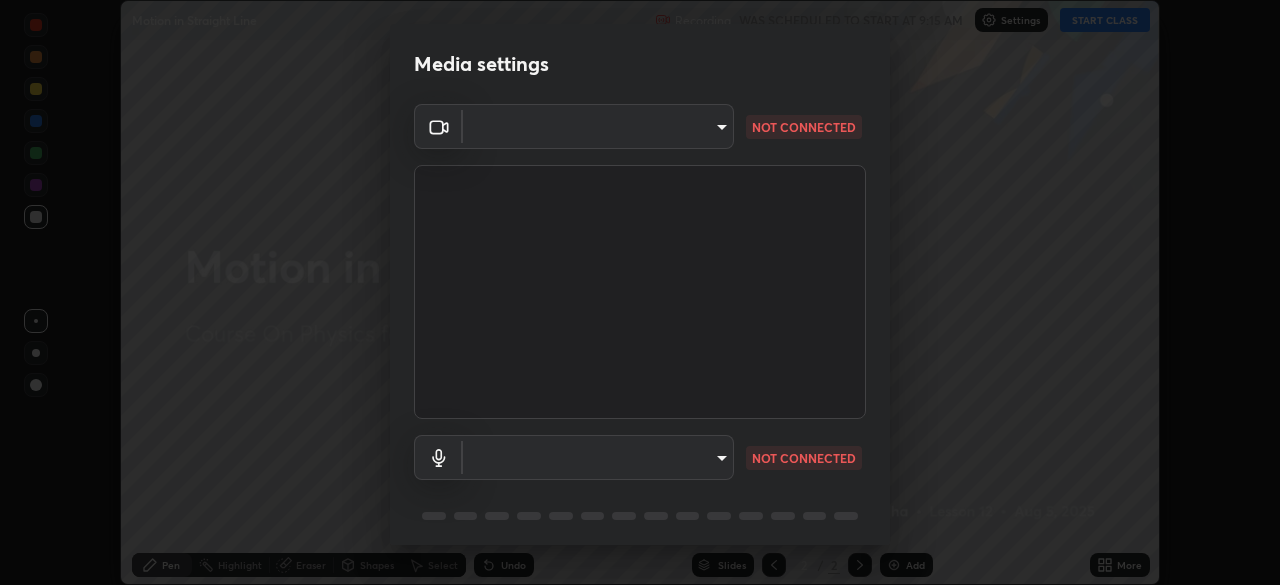 type on "b45de7ee0fa5affbd86f381d9850d11959442b20ac23425cf08cd12c60232317" 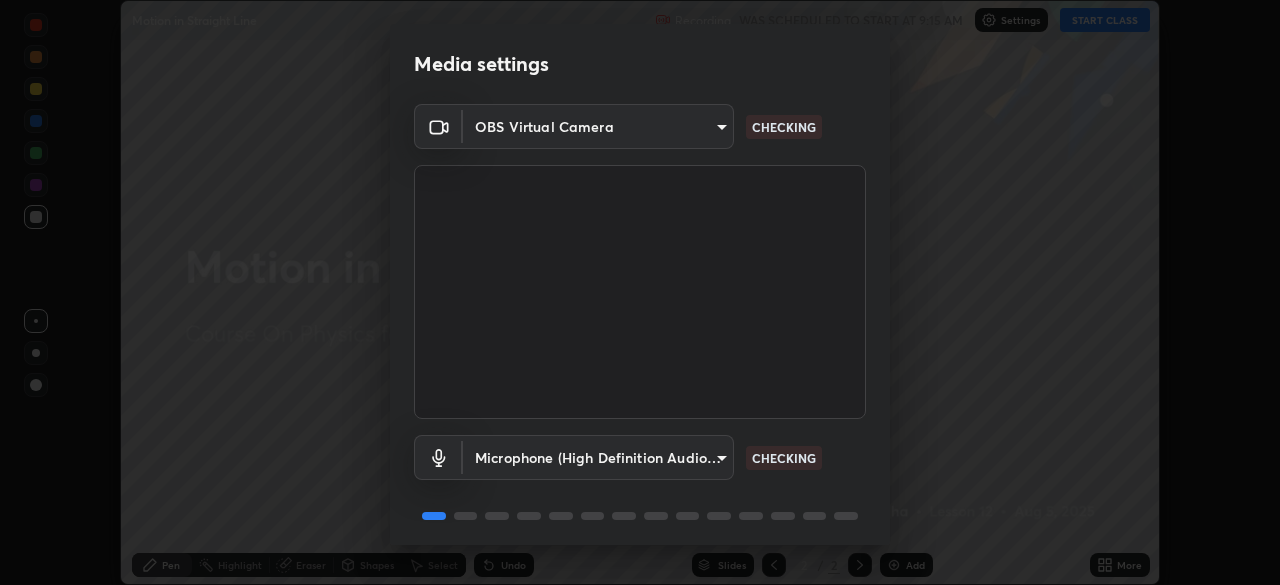 scroll, scrollTop: 71, scrollLeft: 0, axis: vertical 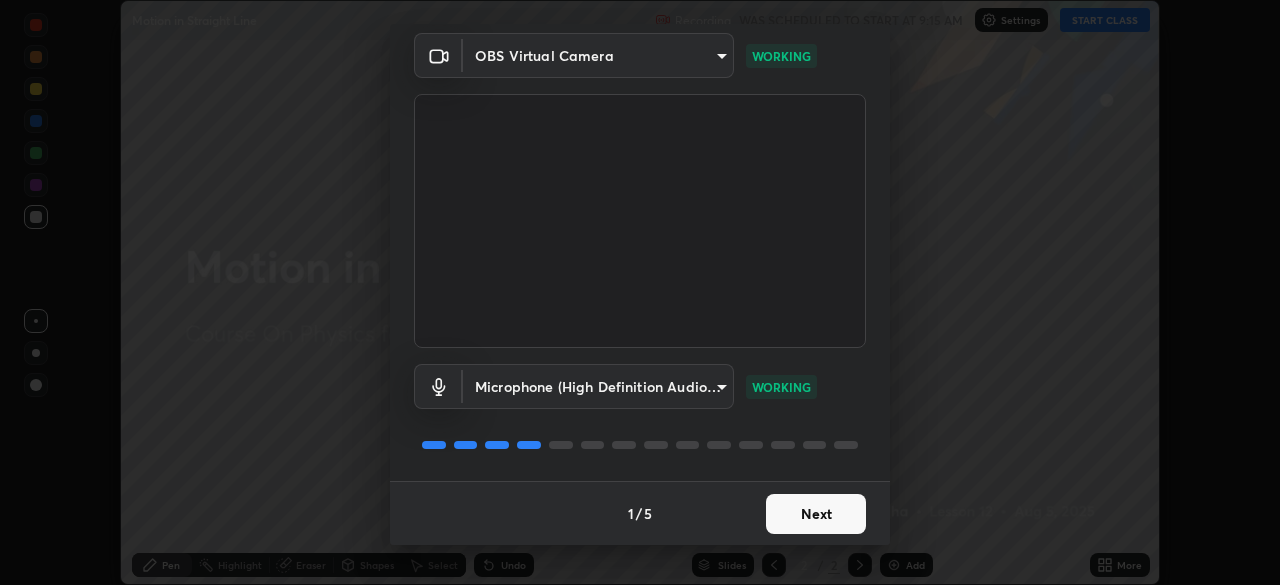 click on "Next" at bounding box center (816, 514) 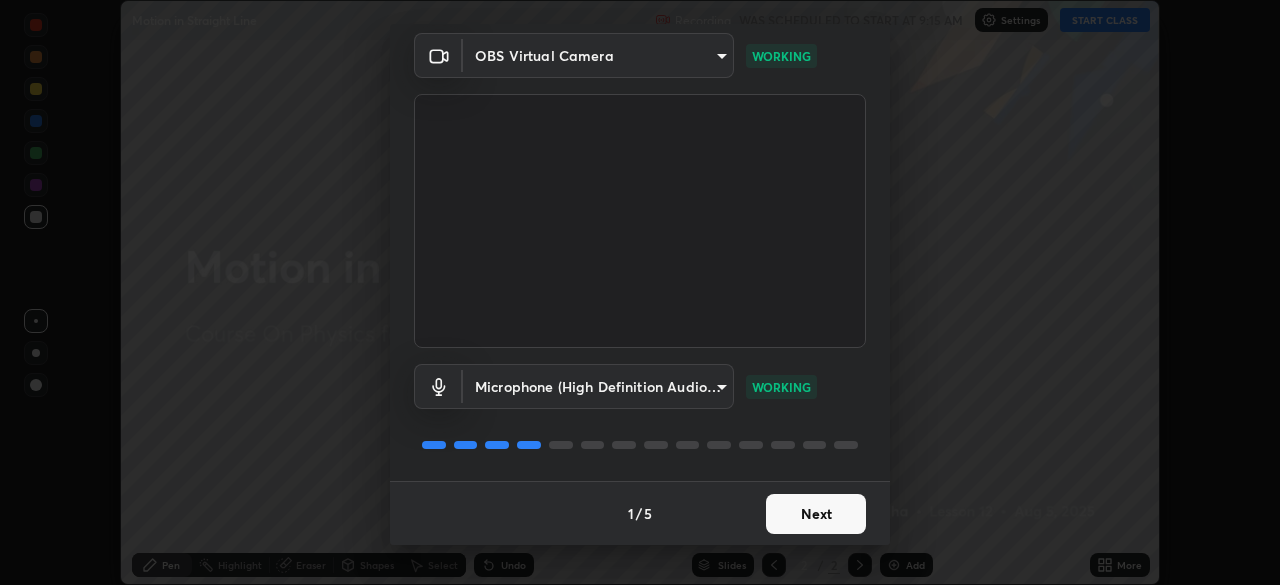 scroll, scrollTop: 0, scrollLeft: 0, axis: both 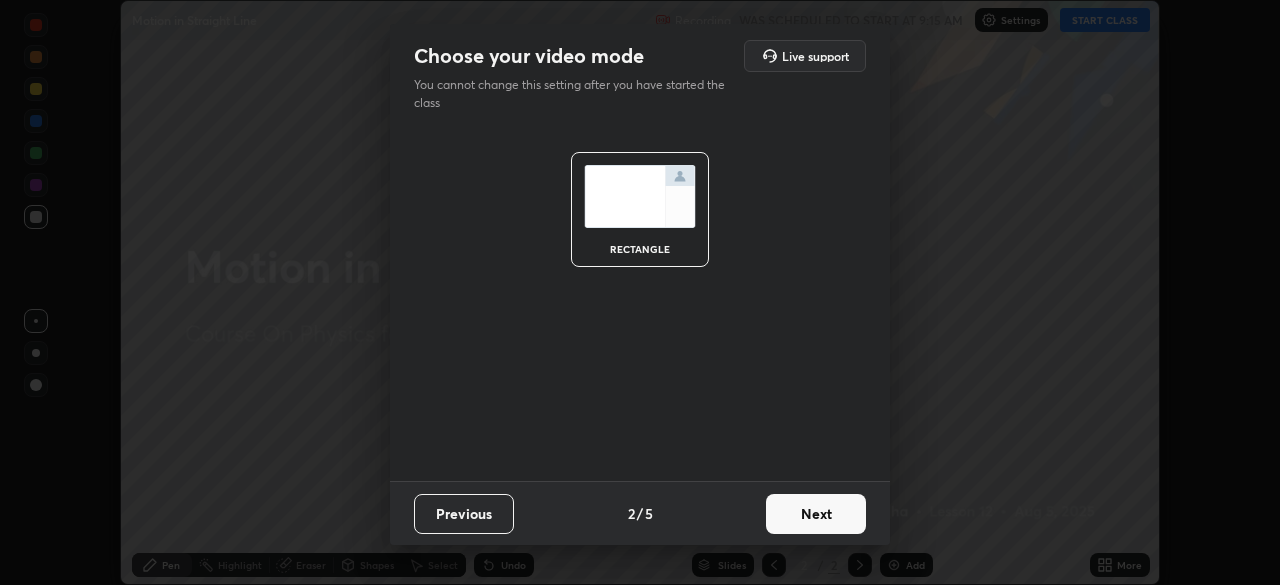 click on "Next" at bounding box center (816, 514) 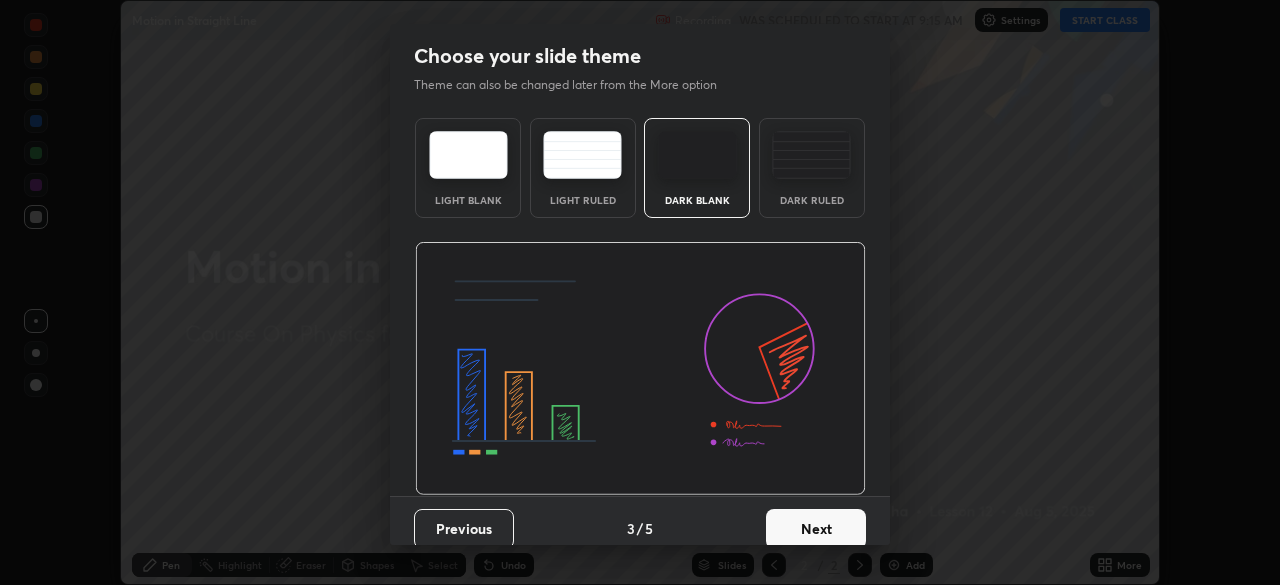 scroll, scrollTop: 15, scrollLeft: 0, axis: vertical 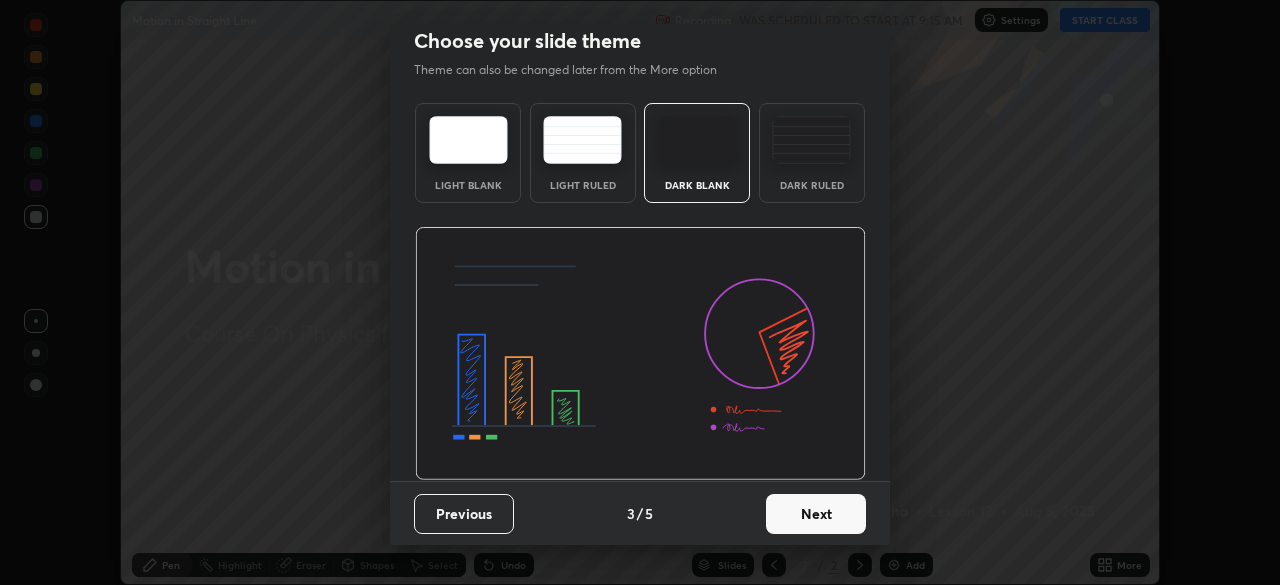click on "Next" at bounding box center [816, 514] 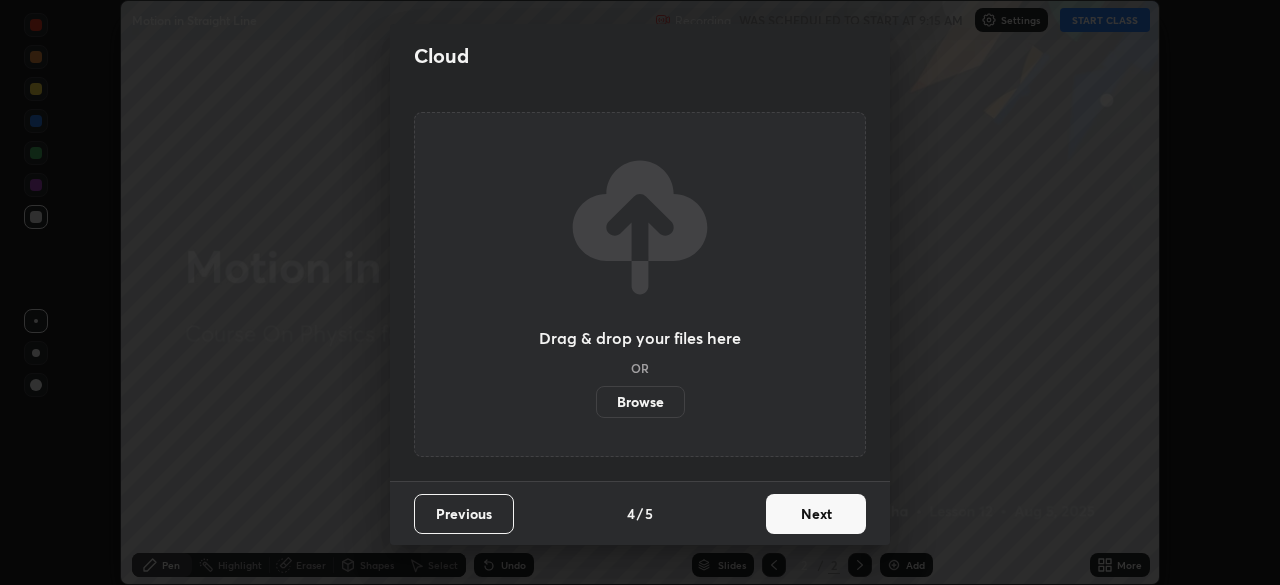 click on "Next" at bounding box center (816, 514) 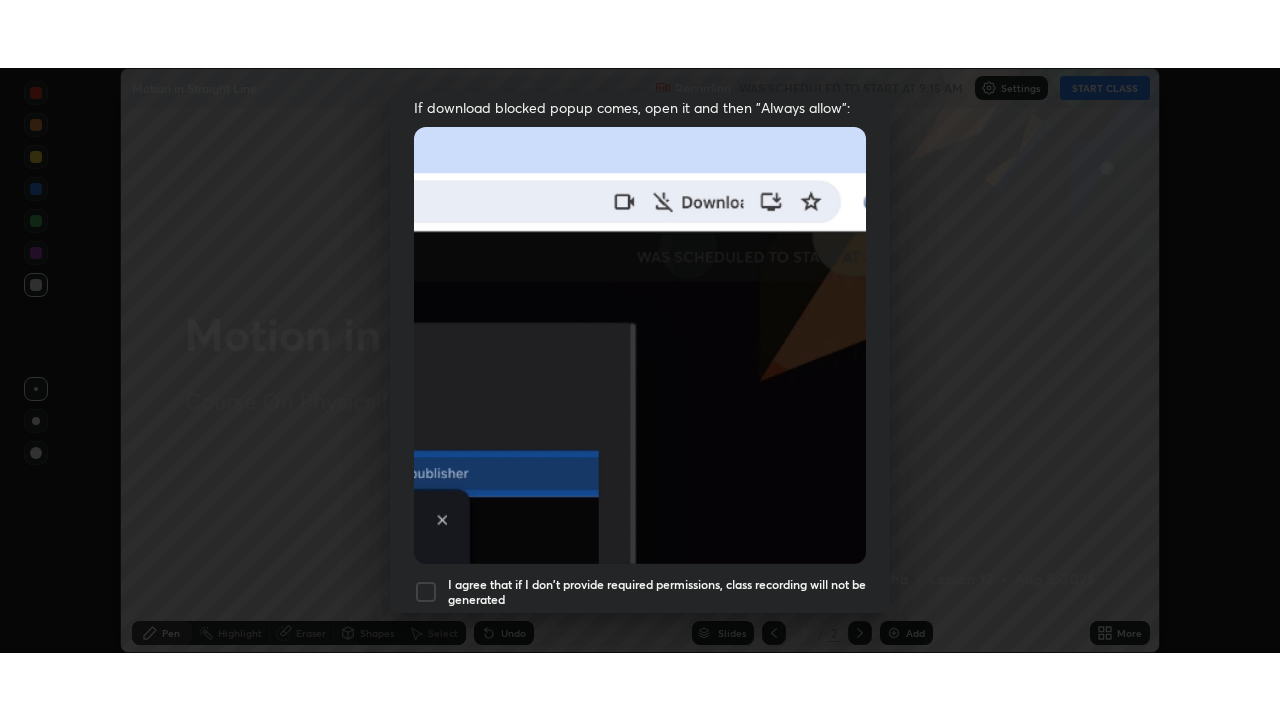 scroll, scrollTop: 479, scrollLeft: 0, axis: vertical 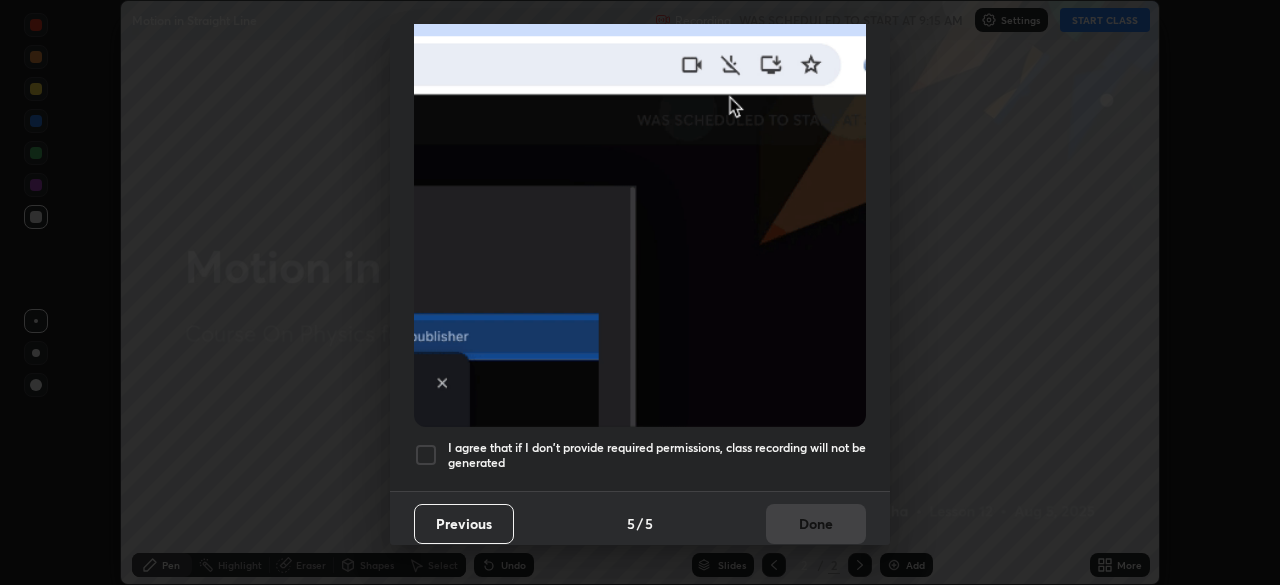 click at bounding box center [426, 455] 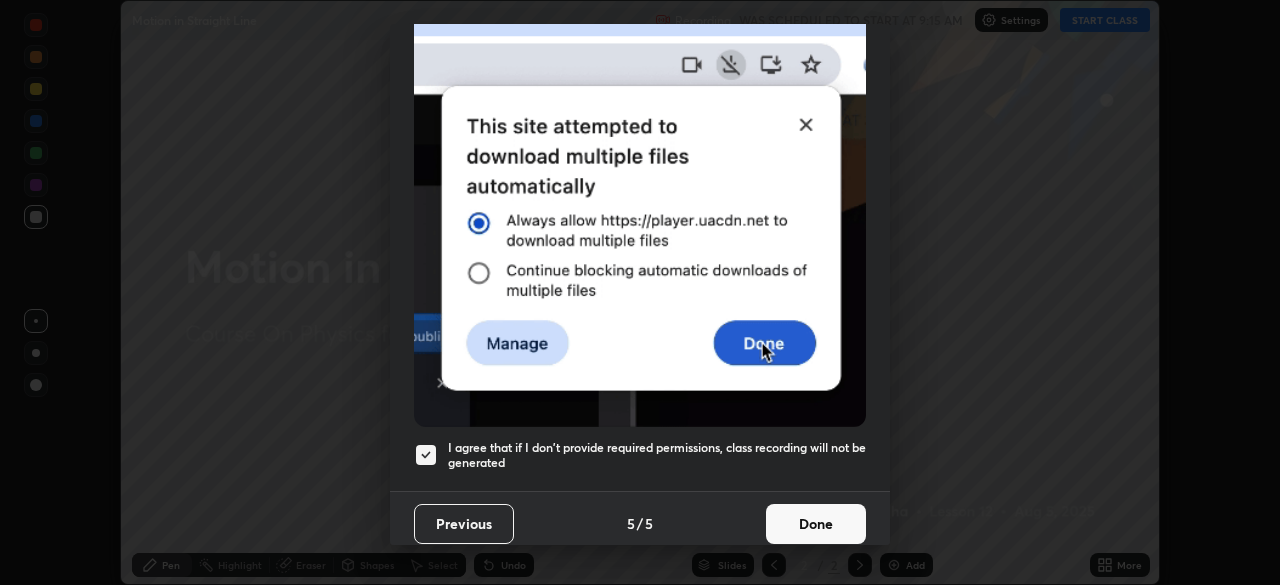 click on "Done" at bounding box center (816, 524) 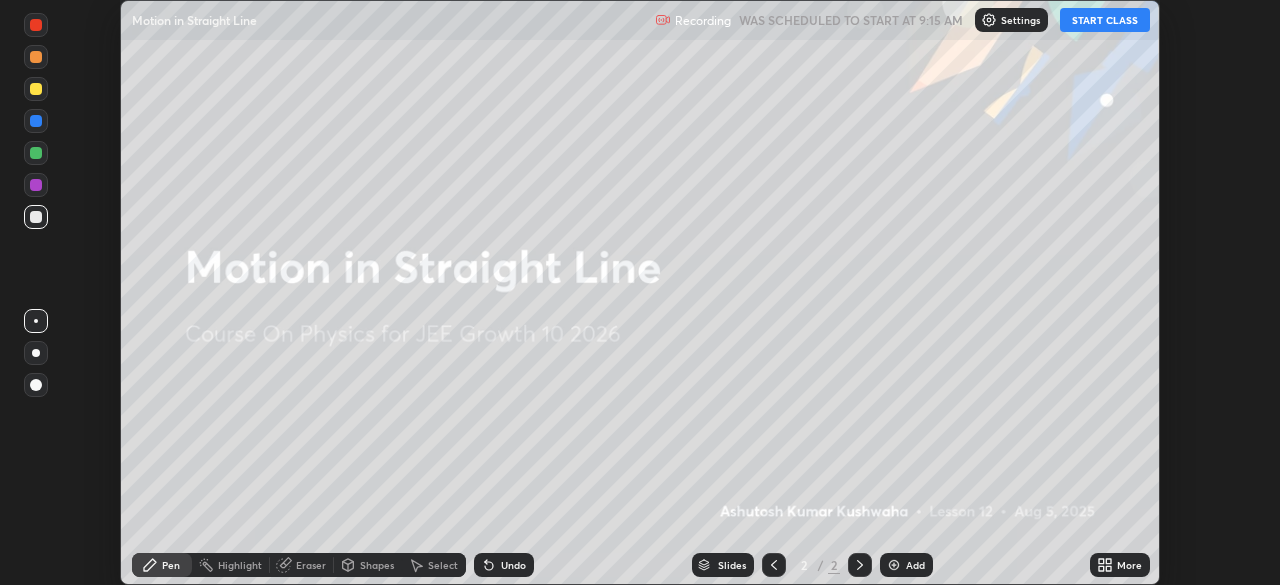 click on "More" at bounding box center (1129, 565) 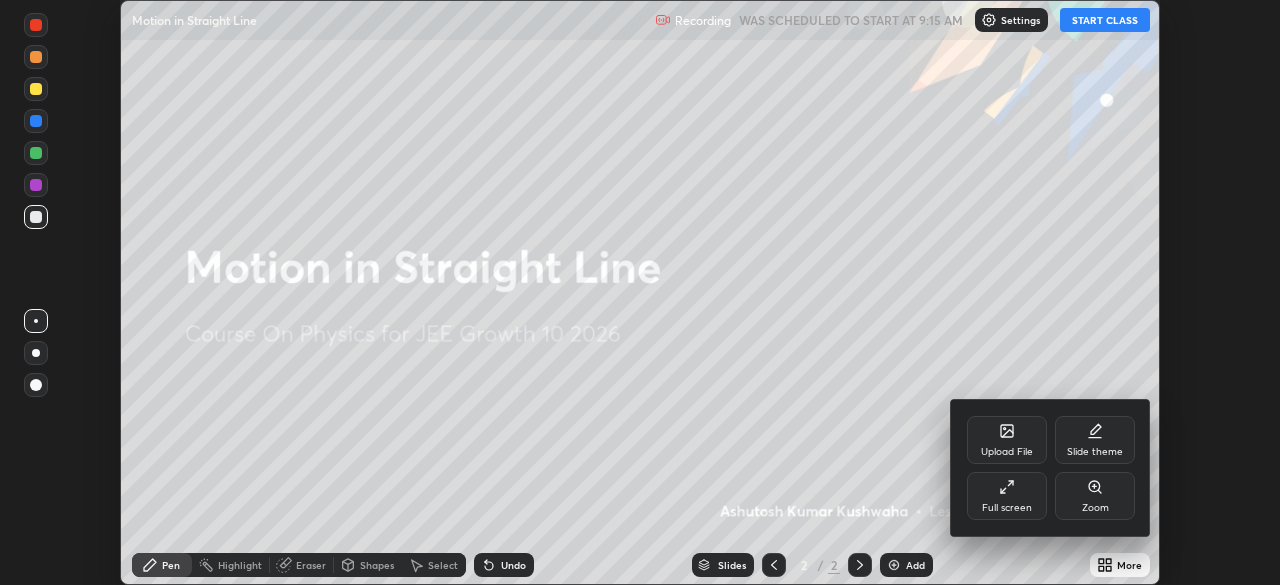 click 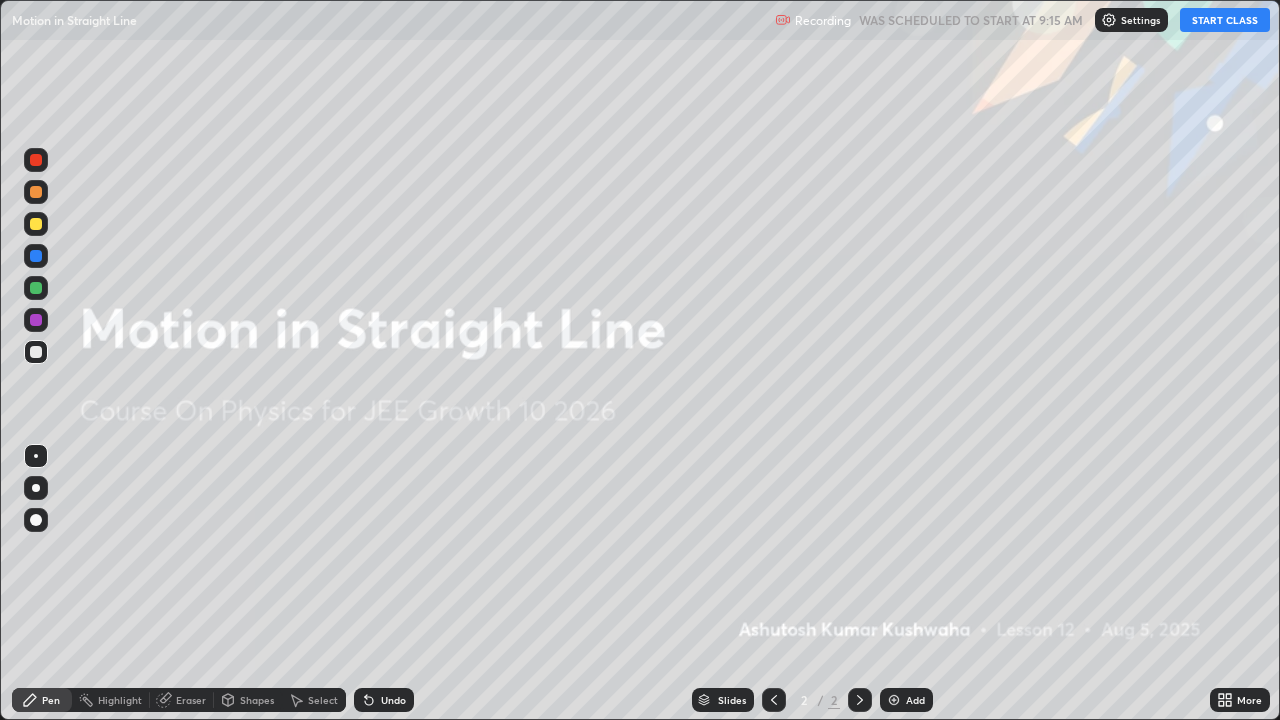scroll, scrollTop: 99280, scrollLeft: 98720, axis: both 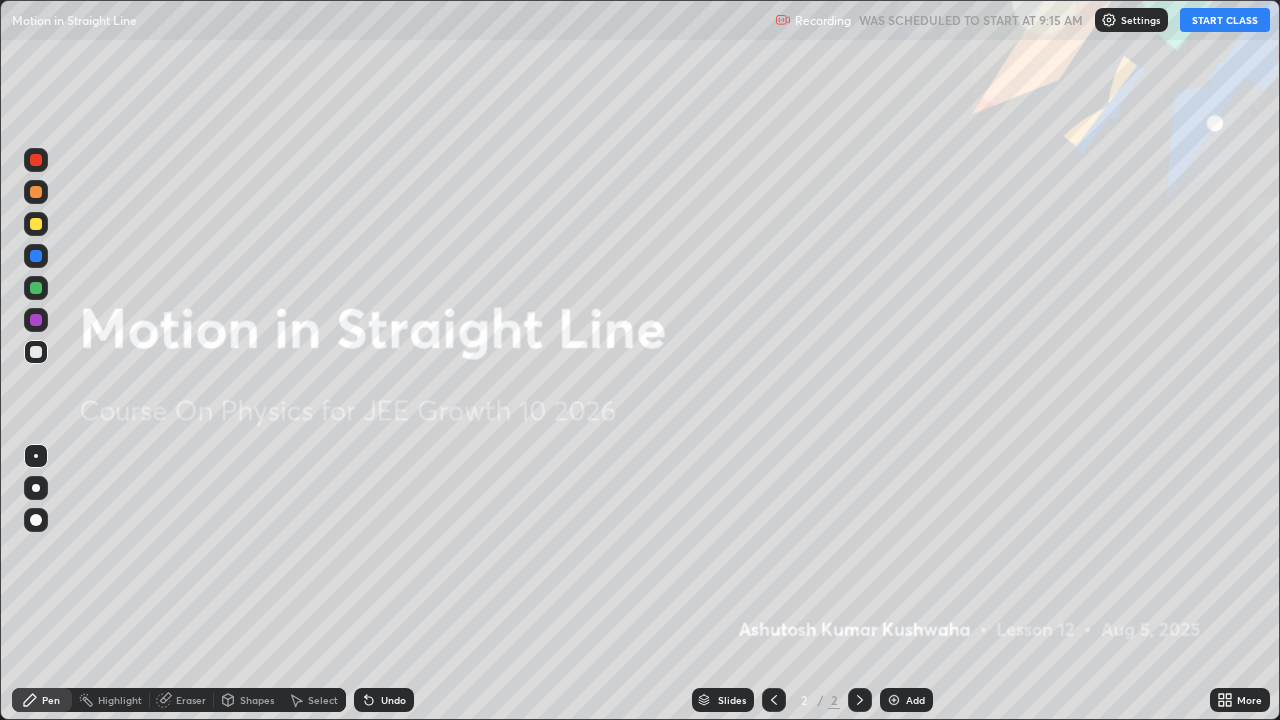 click on "START CLASS" at bounding box center [1225, 20] 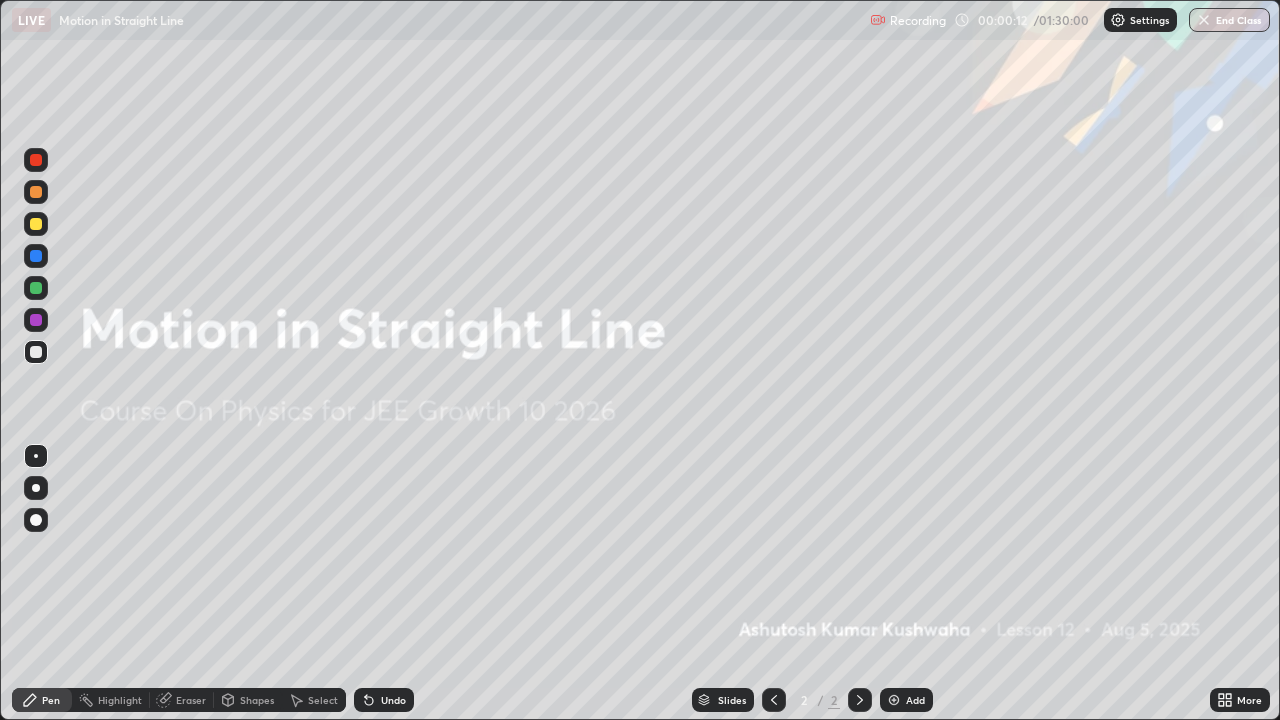 click at bounding box center [894, 700] 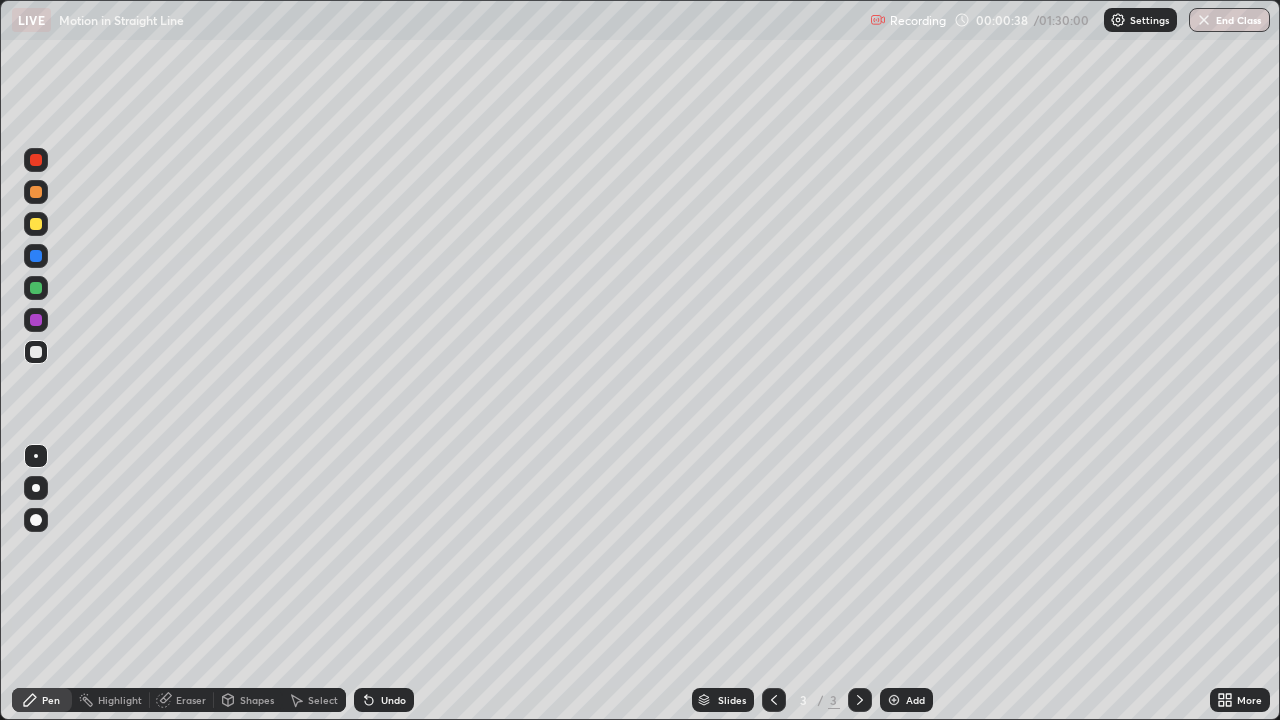click at bounding box center (36, 224) 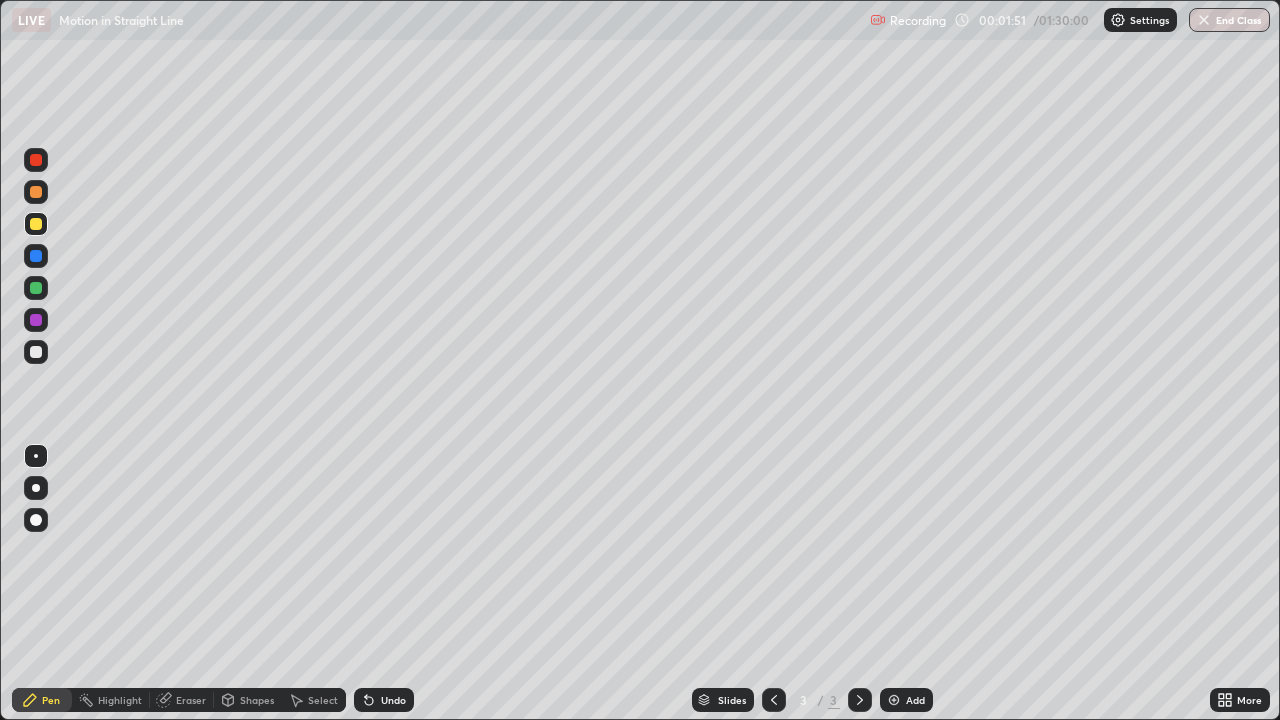 click at bounding box center [36, 352] 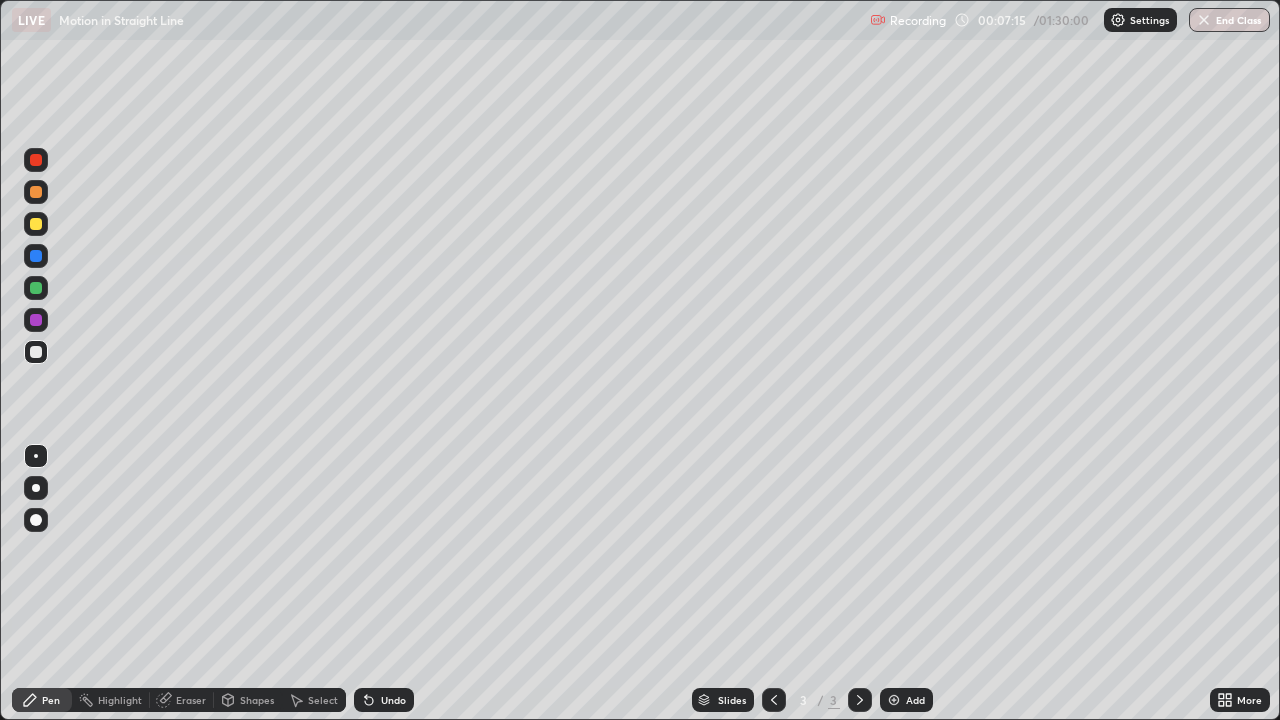 click at bounding box center [36, 320] 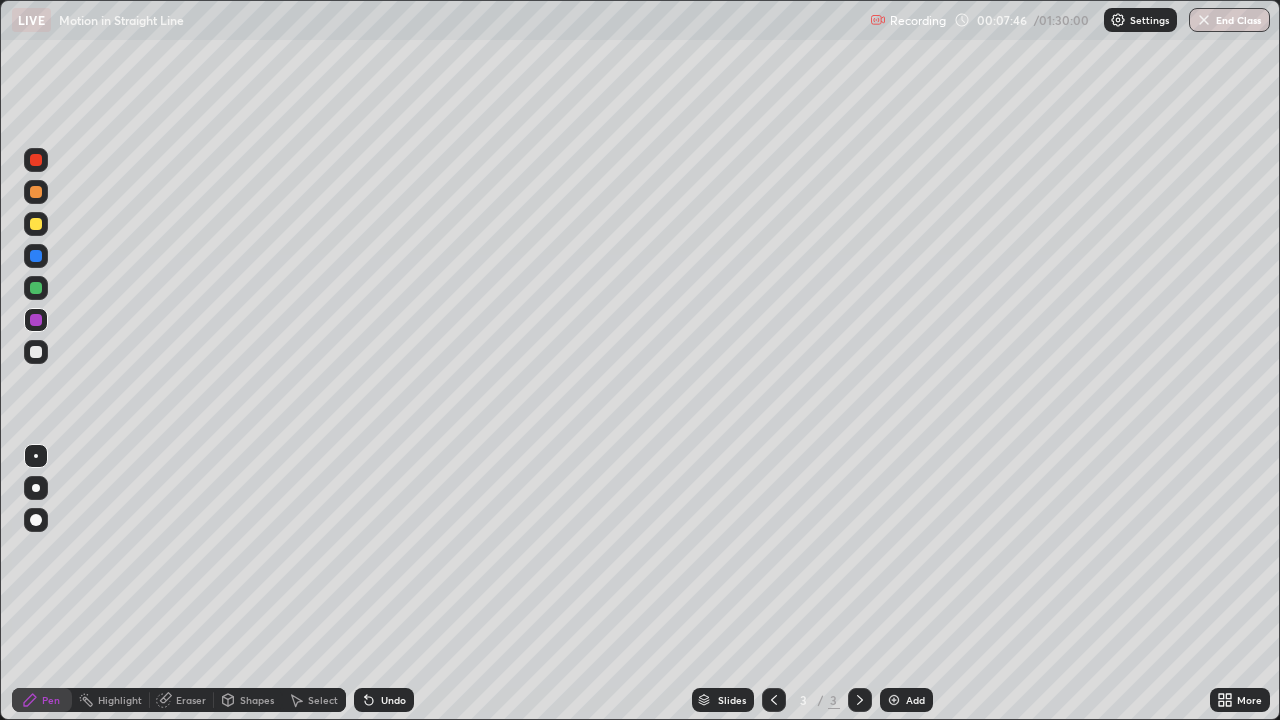 click at bounding box center [36, 288] 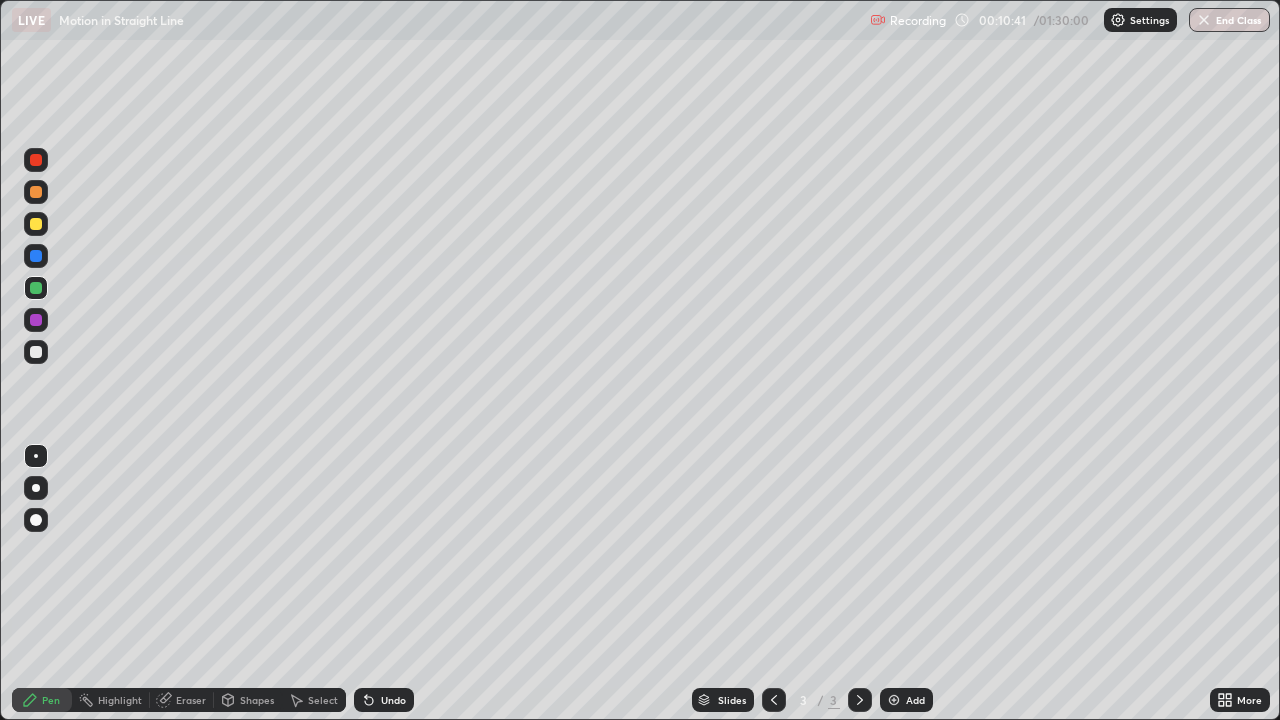 click at bounding box center (36, 352) 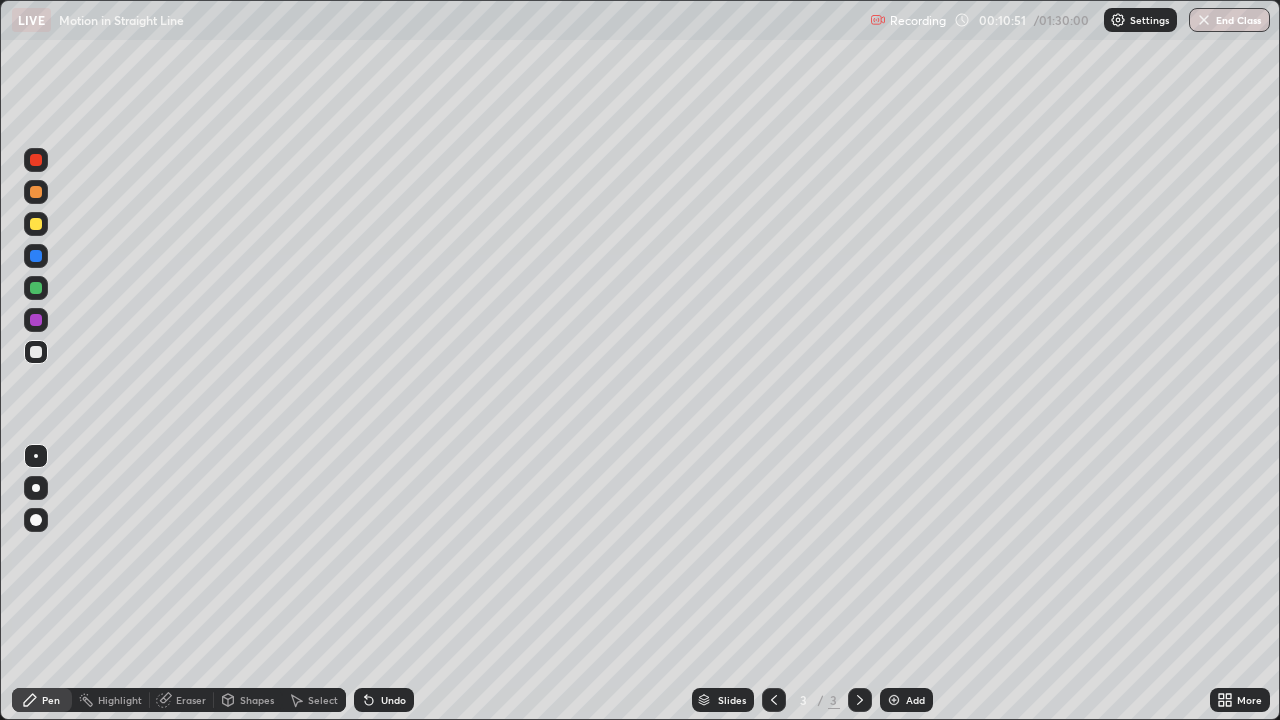 click at bounding box center (36, 352) 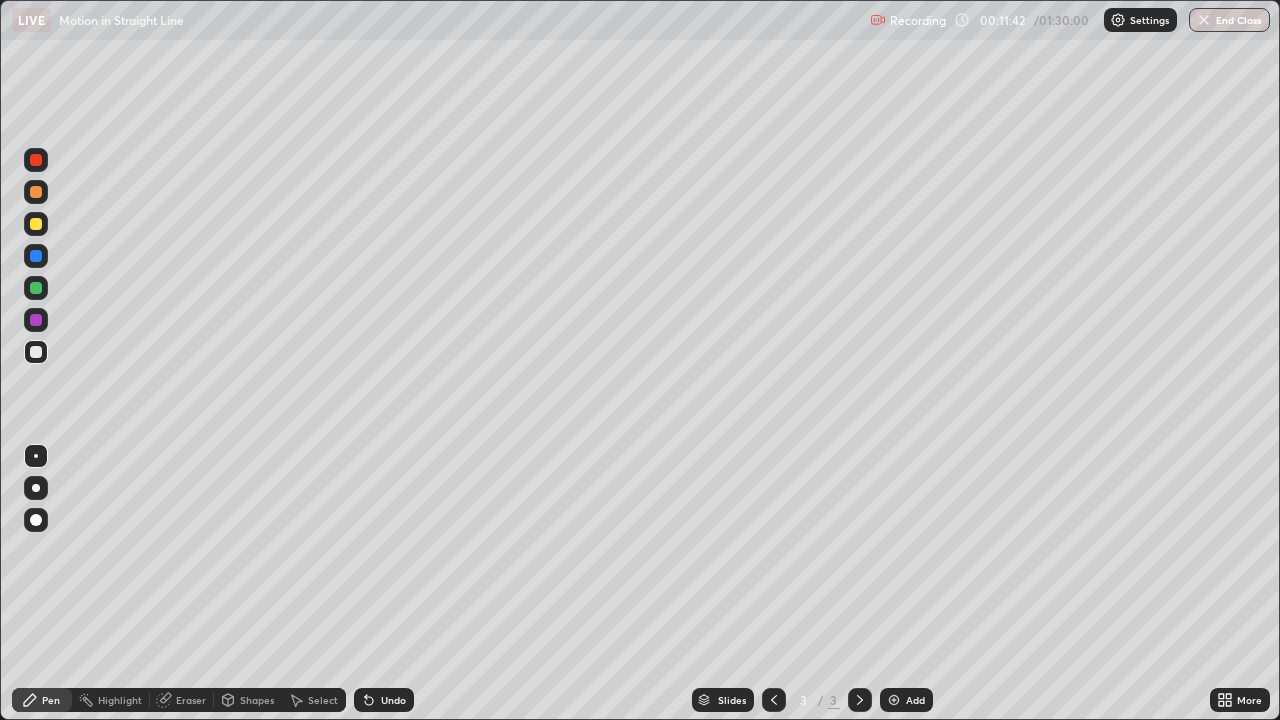 click at bounding box center (36, 224) 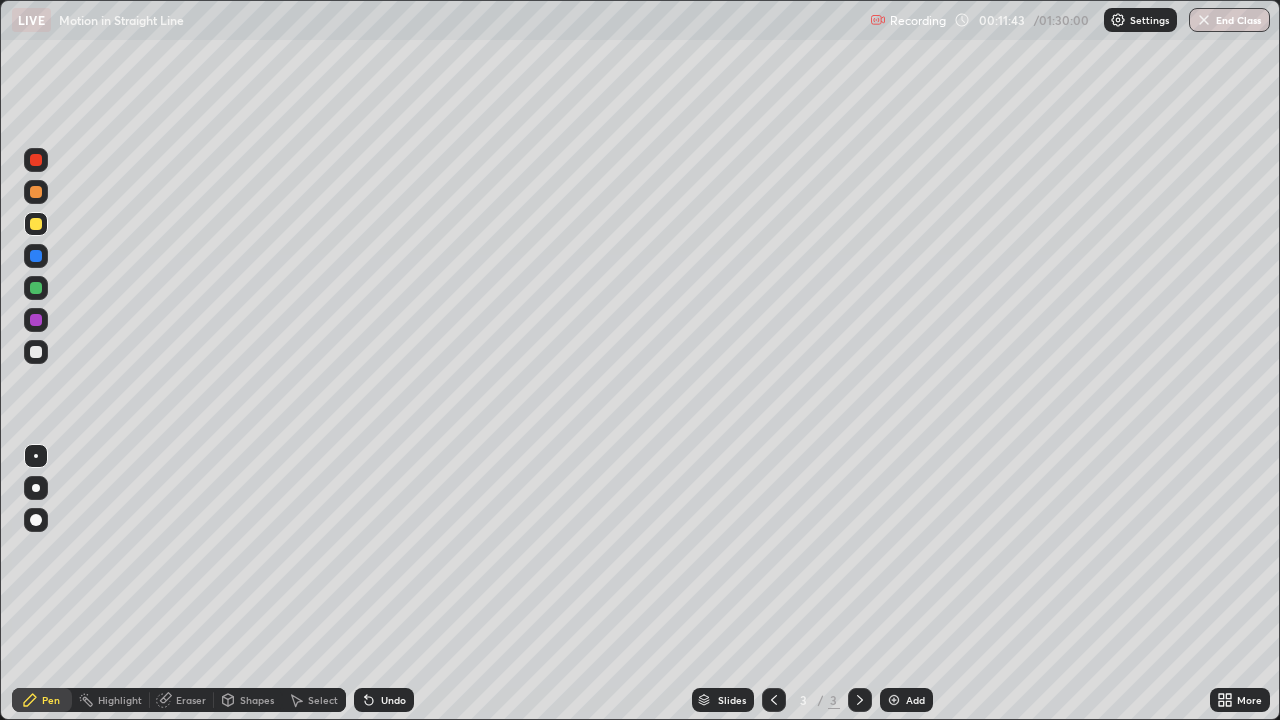 click at bounding box center (36, 192) 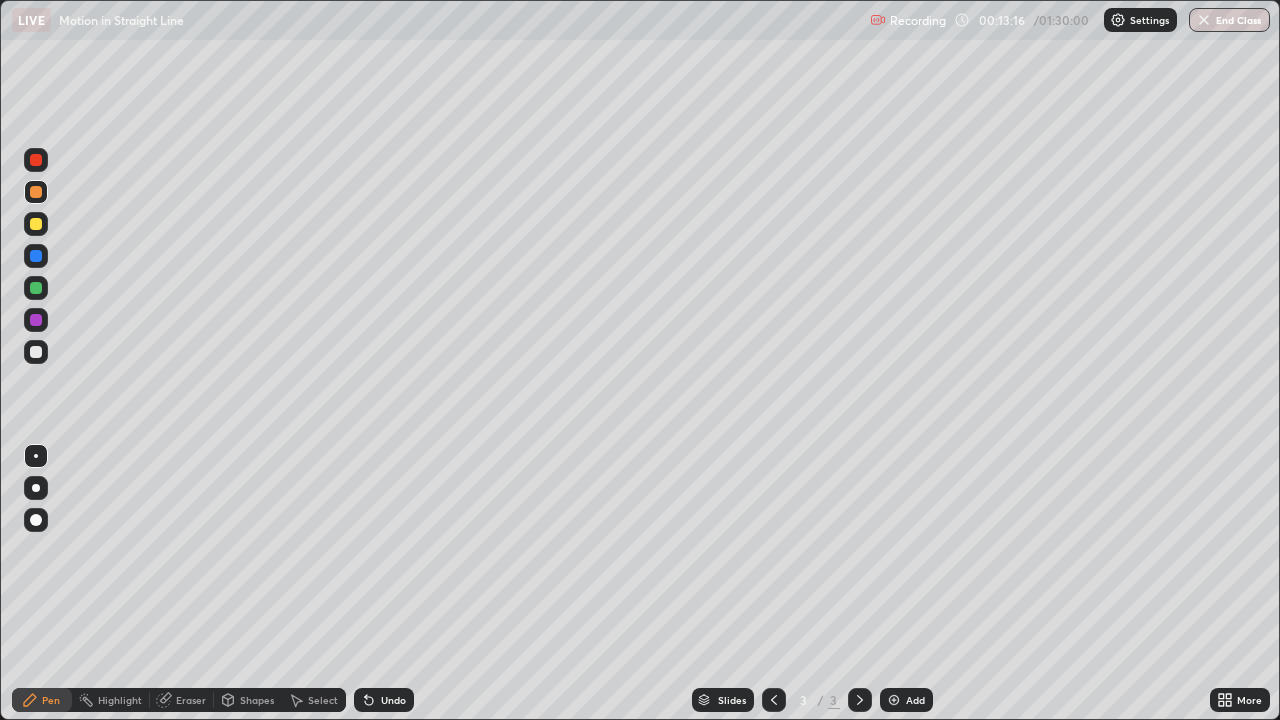 click at bounding box center (36, 352) 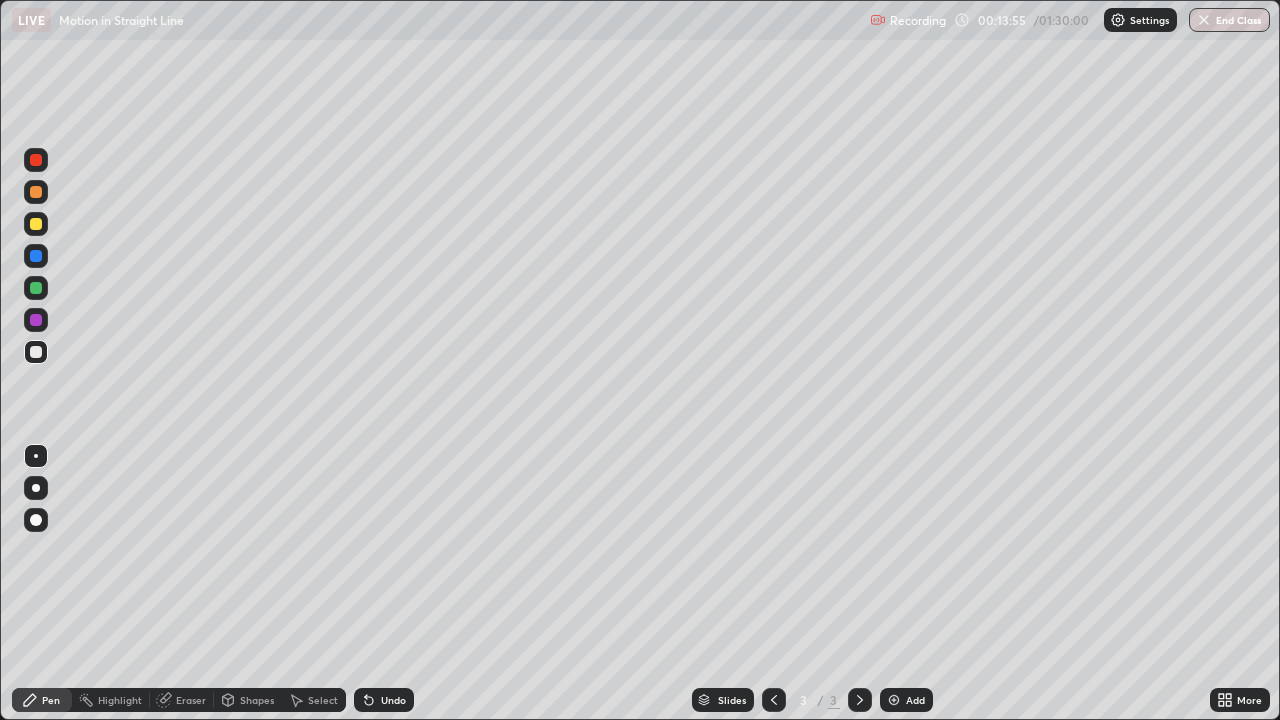 click at bounding box center (36, 256) 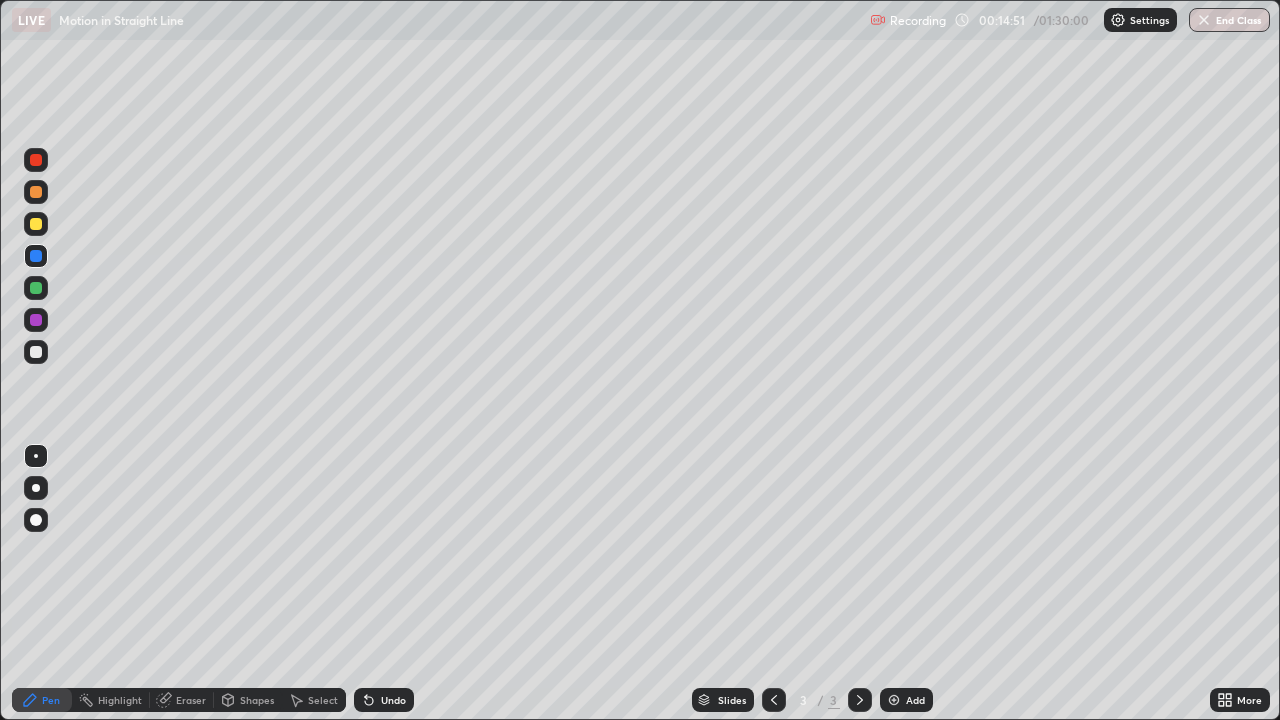 click at bounding box center [36, 192] 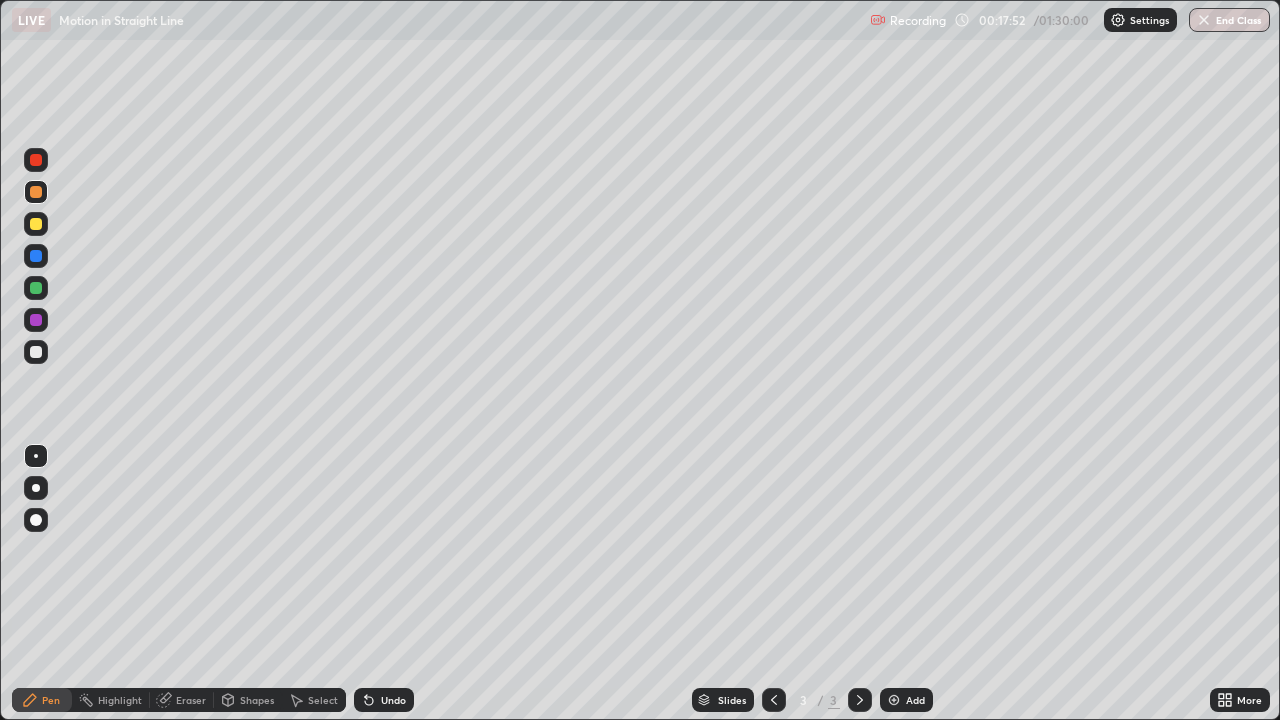 click at bounding box center (894, 700) 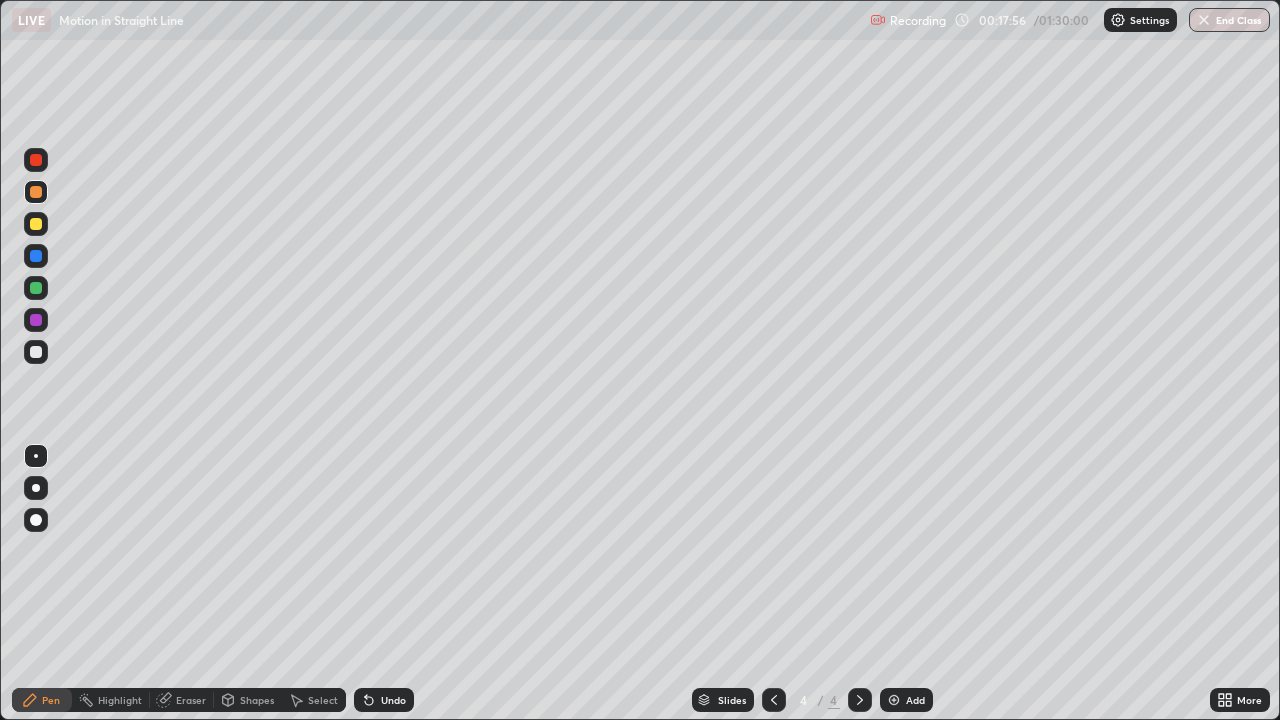 click at bounding box center [36, 192] 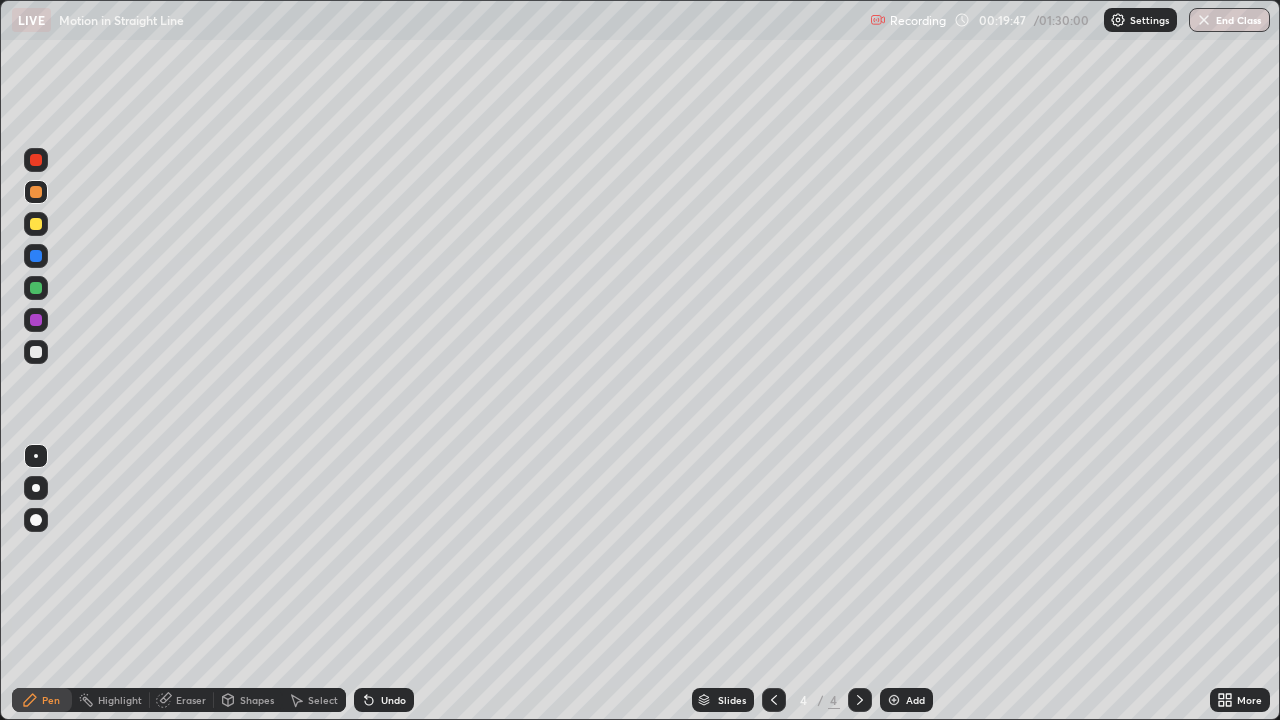 click at bounding box center (36, 352) 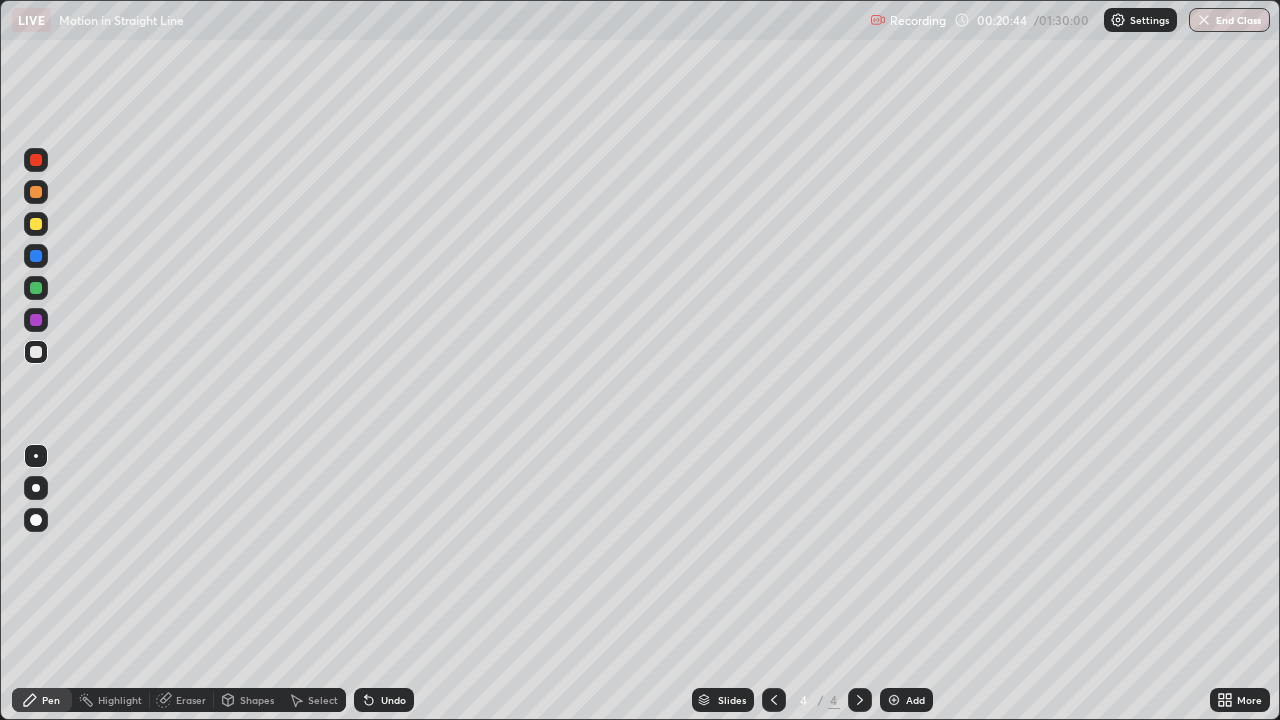 click on "Shapes" at bounding box center (257, 700) 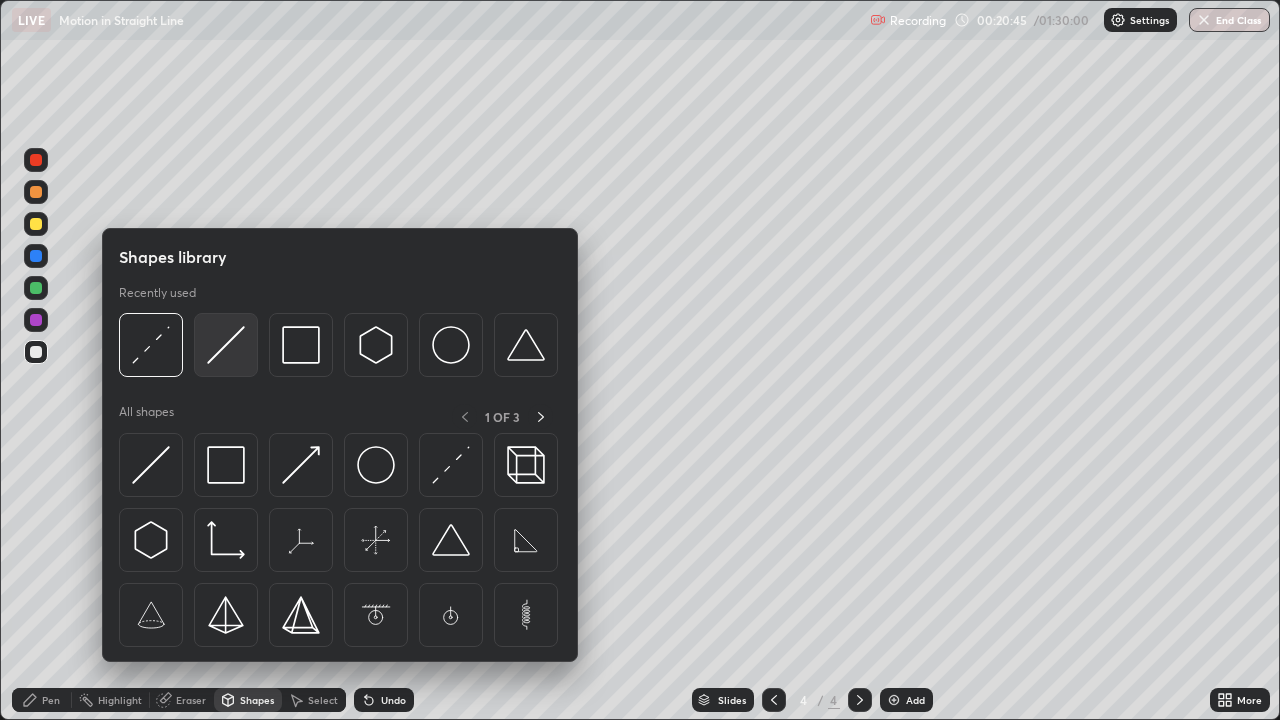 click at bounding box center [226, 345] 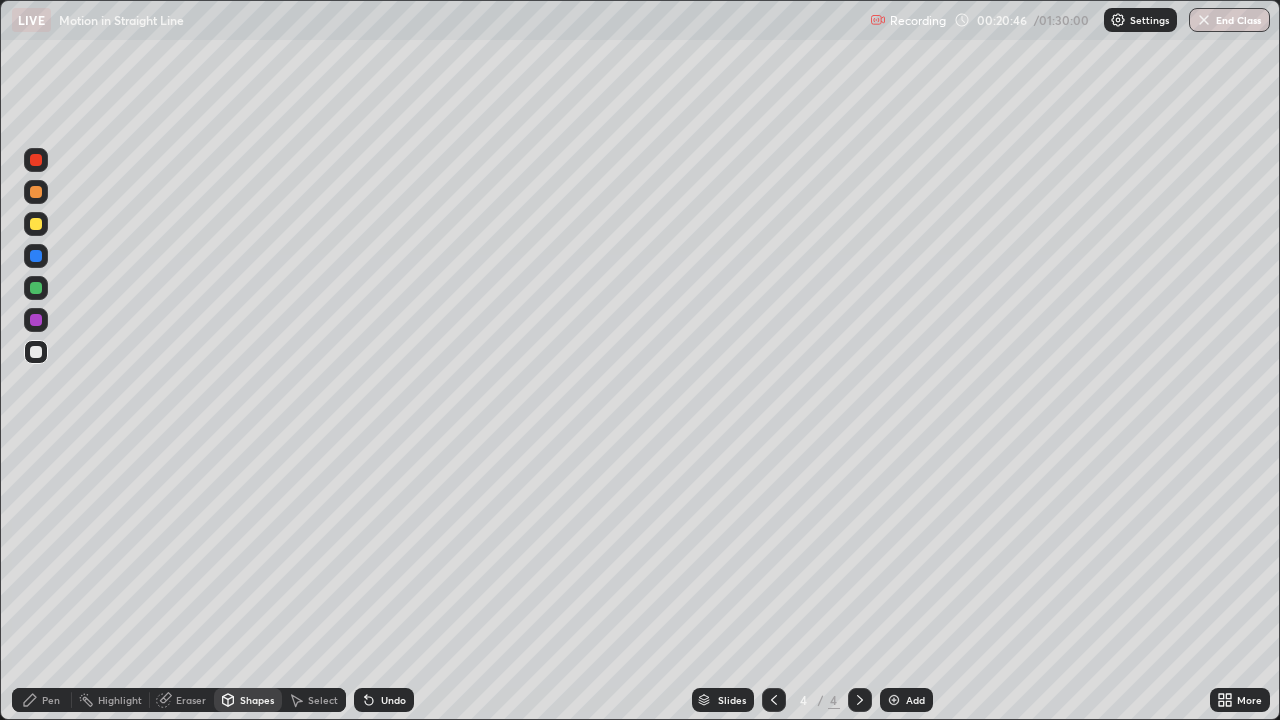 click at bounding box center (36, 288) 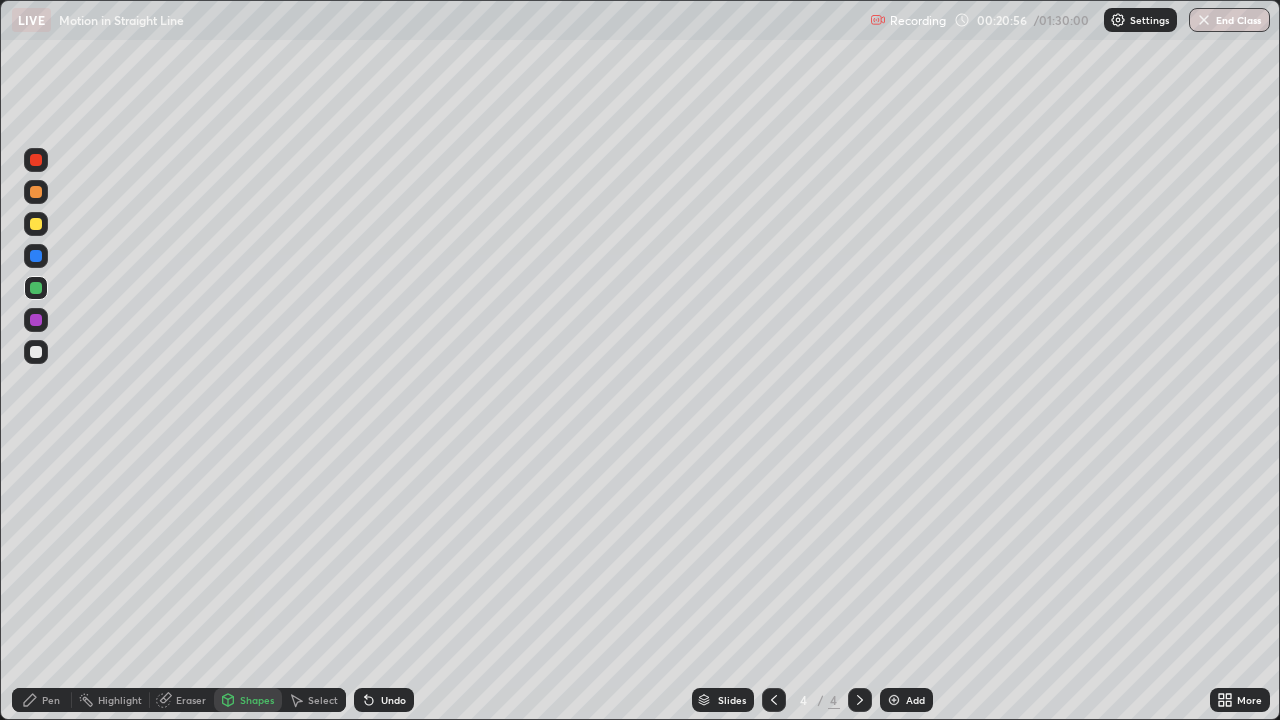 click on "Select" at bounding box center [323, 700] 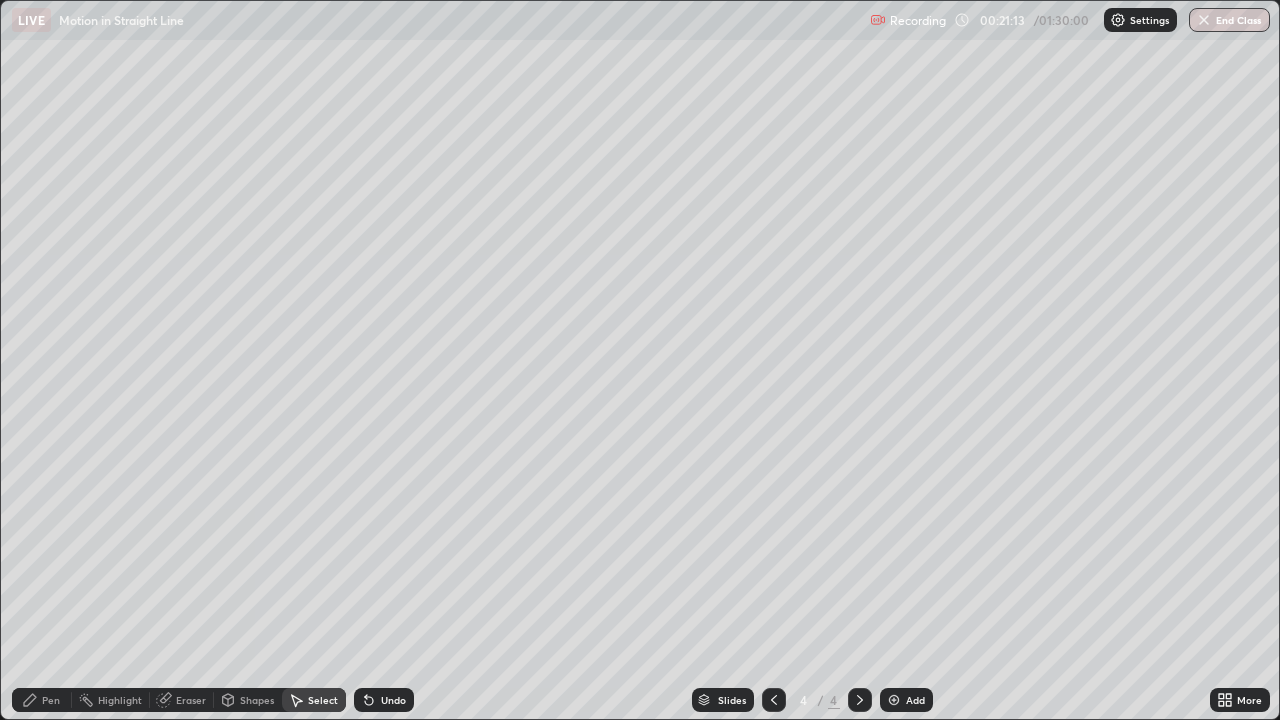 click on "Pen" at bounding box center [51, 700] 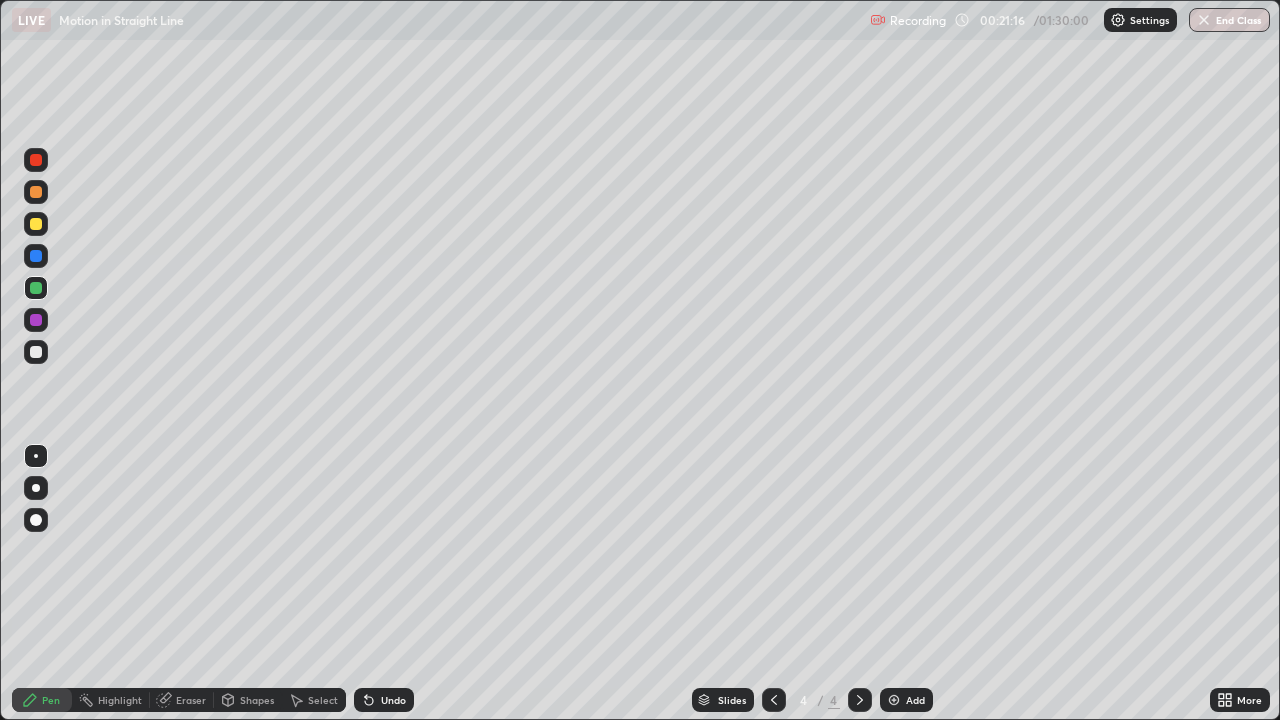click at bounding box center [36, 224] 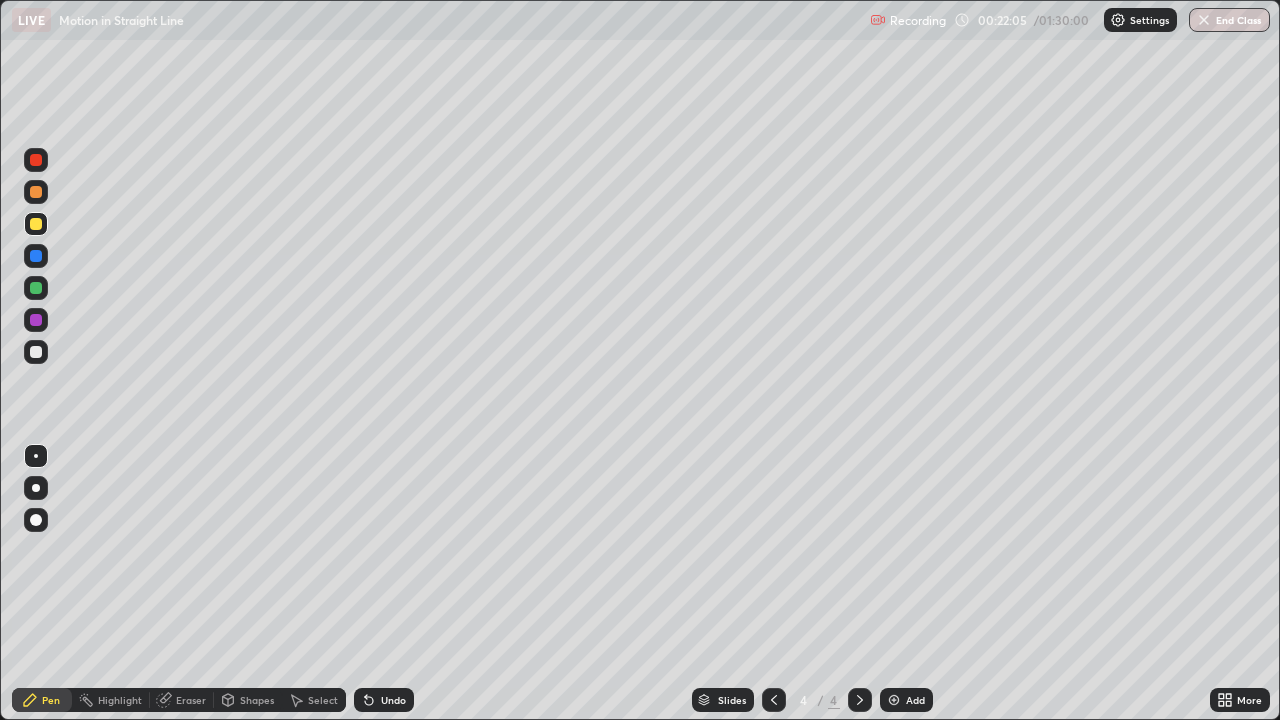 click at bounding box center [36, 352] 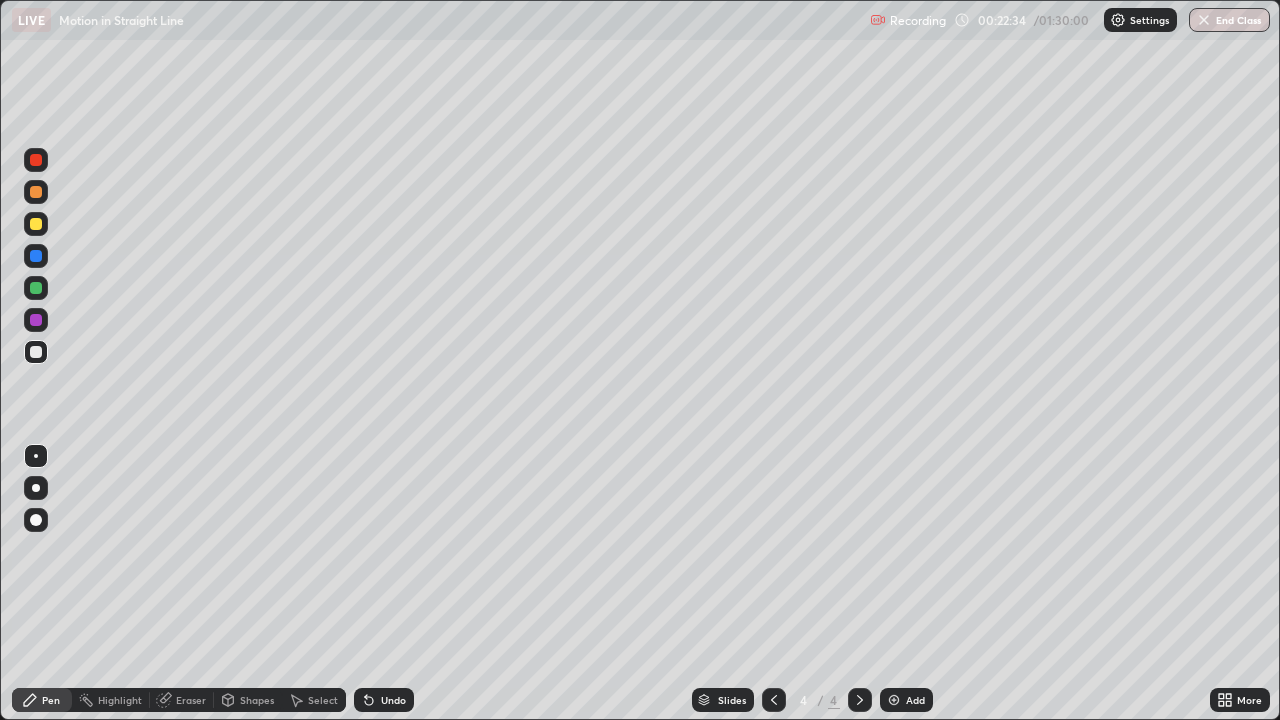 click at bounding box center (36, 320) 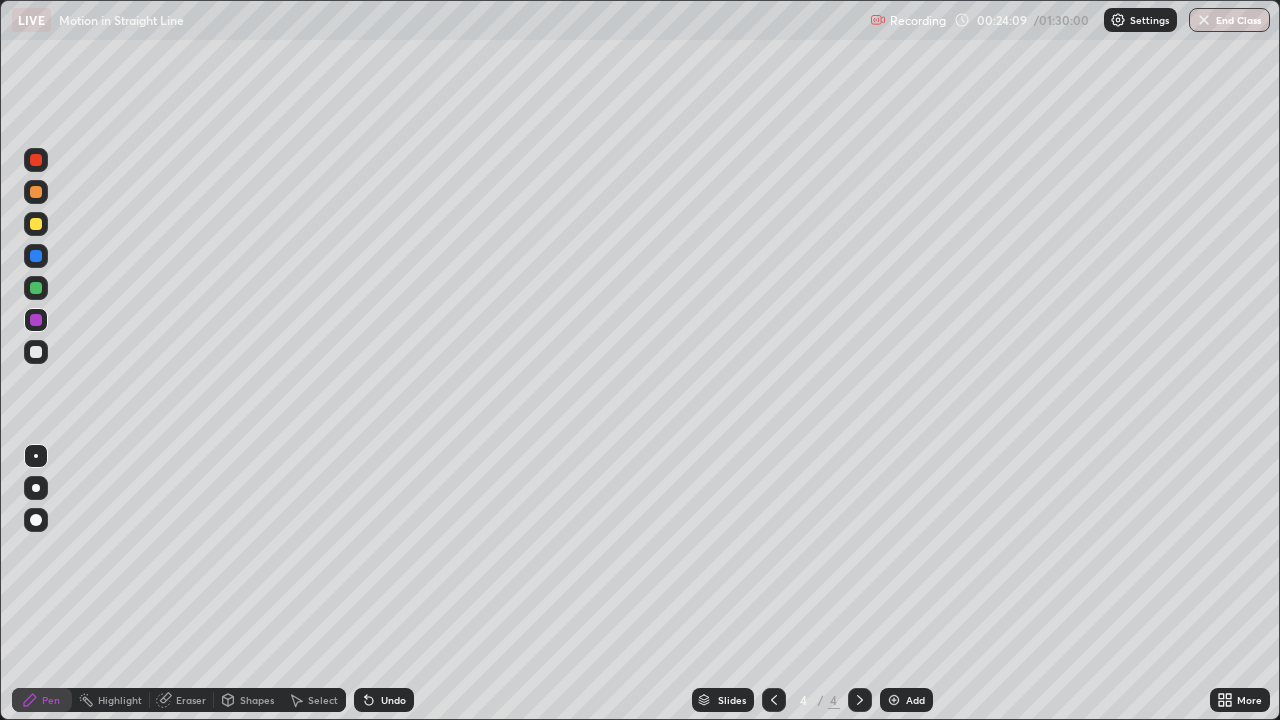 click at bounding box center (36, 352) 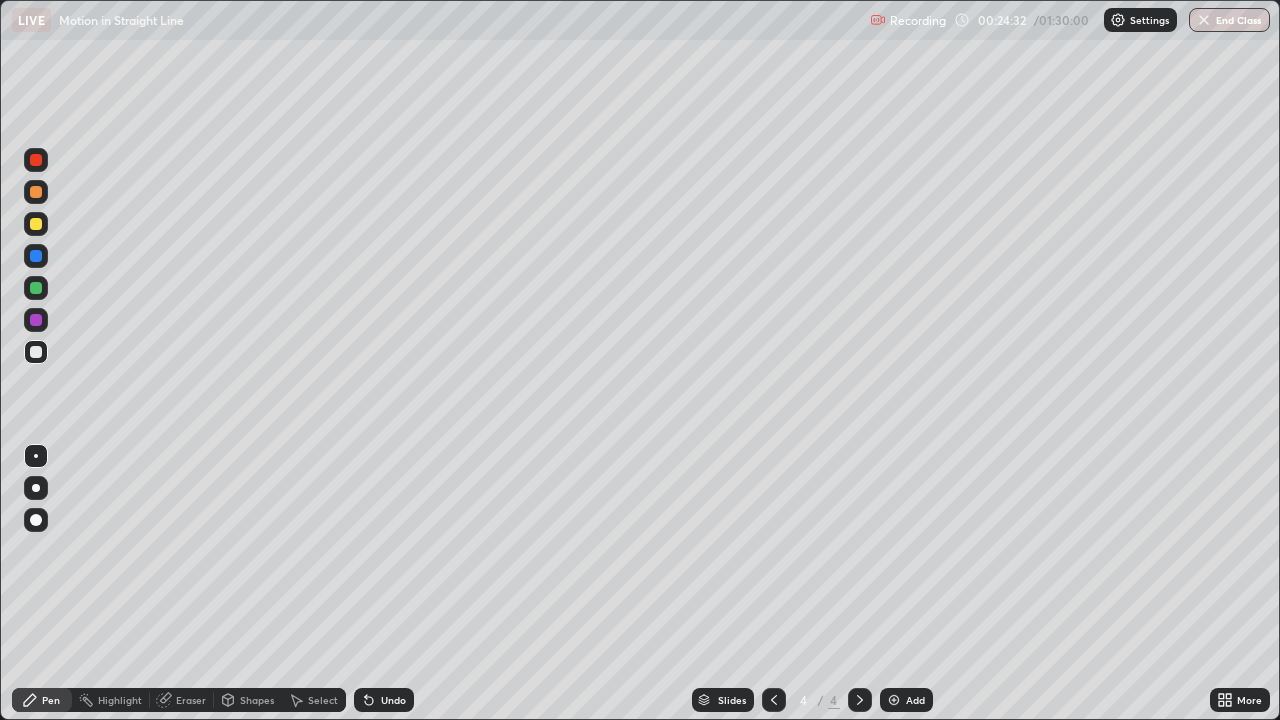 click on "Shapes" at bounding box center (257, 700) 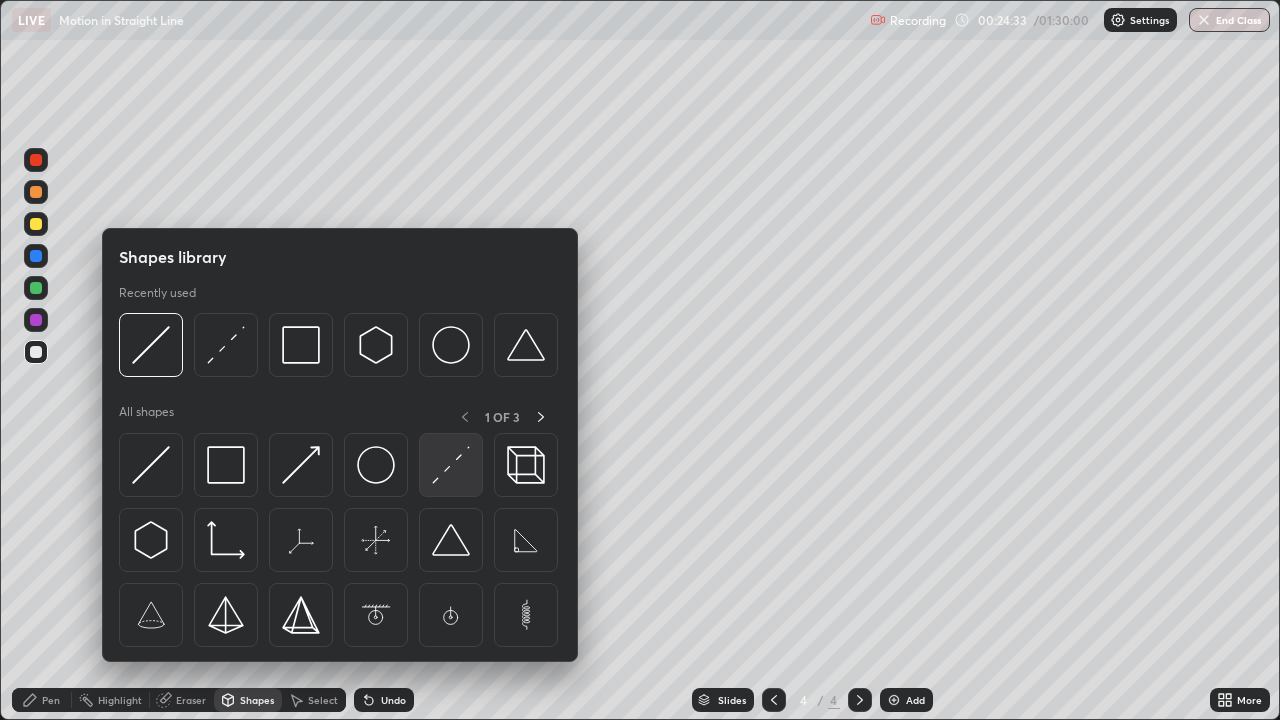click at bounding box center (451, 465) 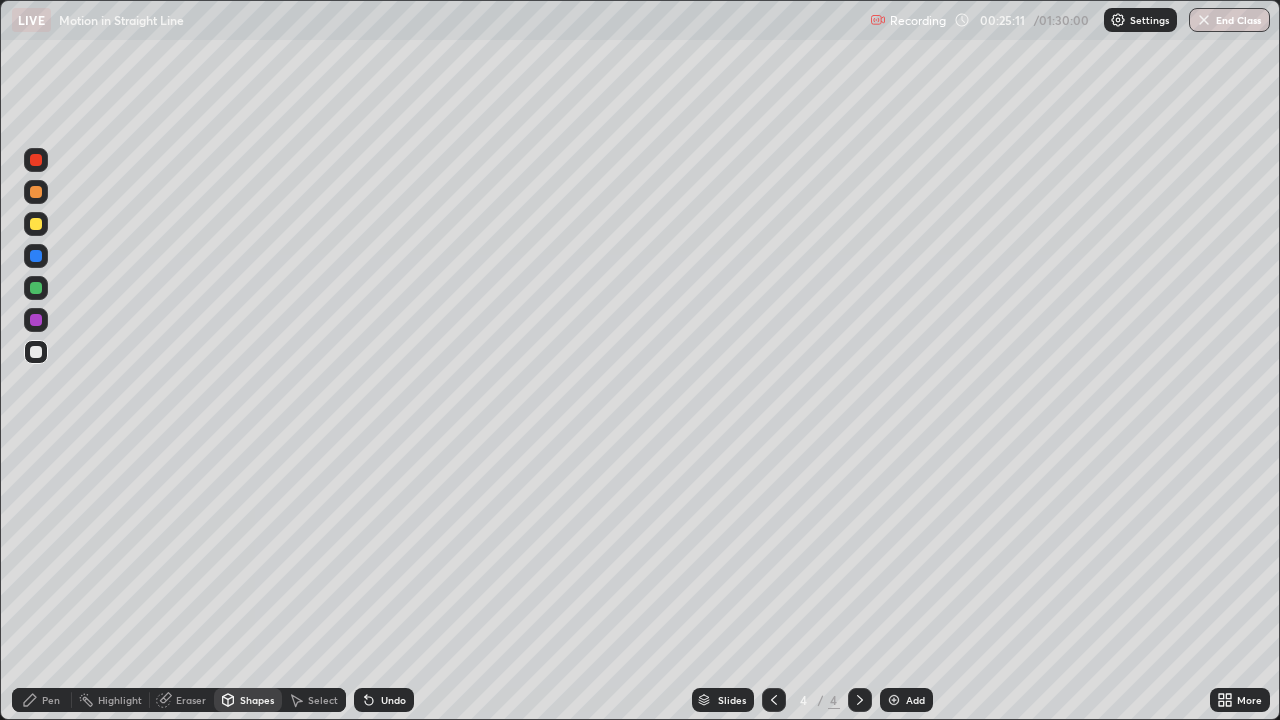 click at bounding box center [36, 352] 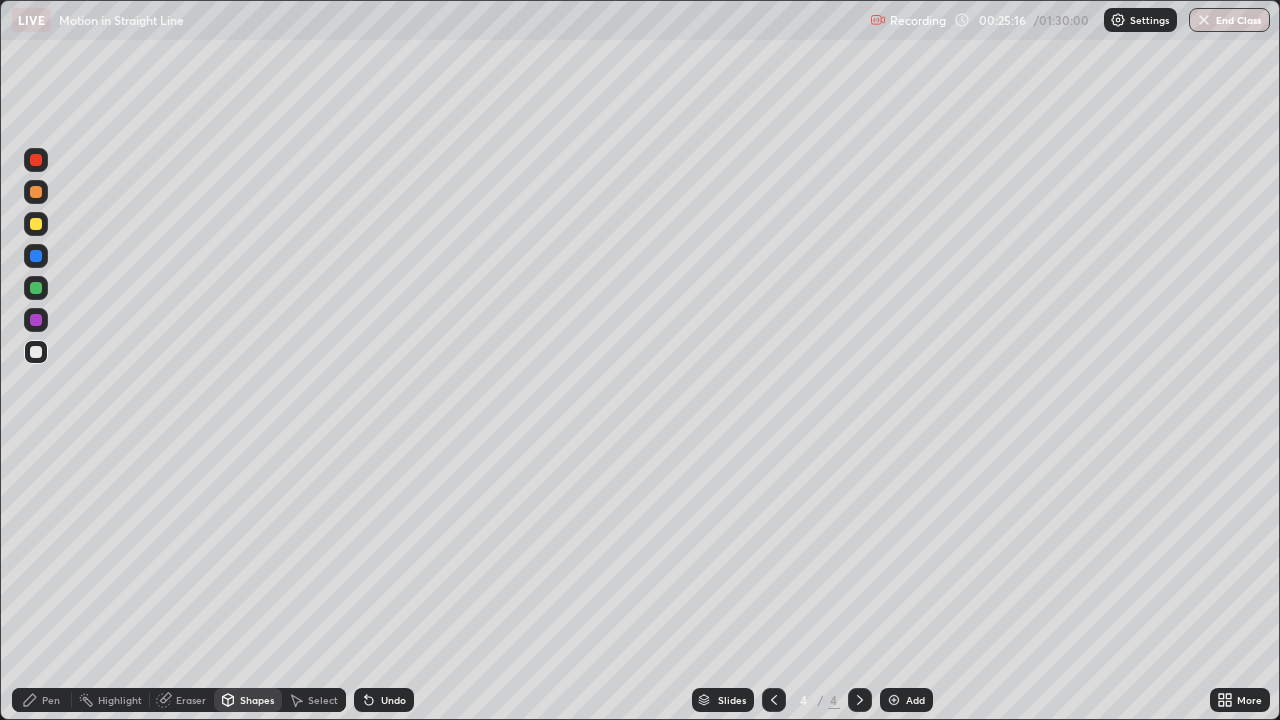 click on "Pen" at bounding box center [51, 700] 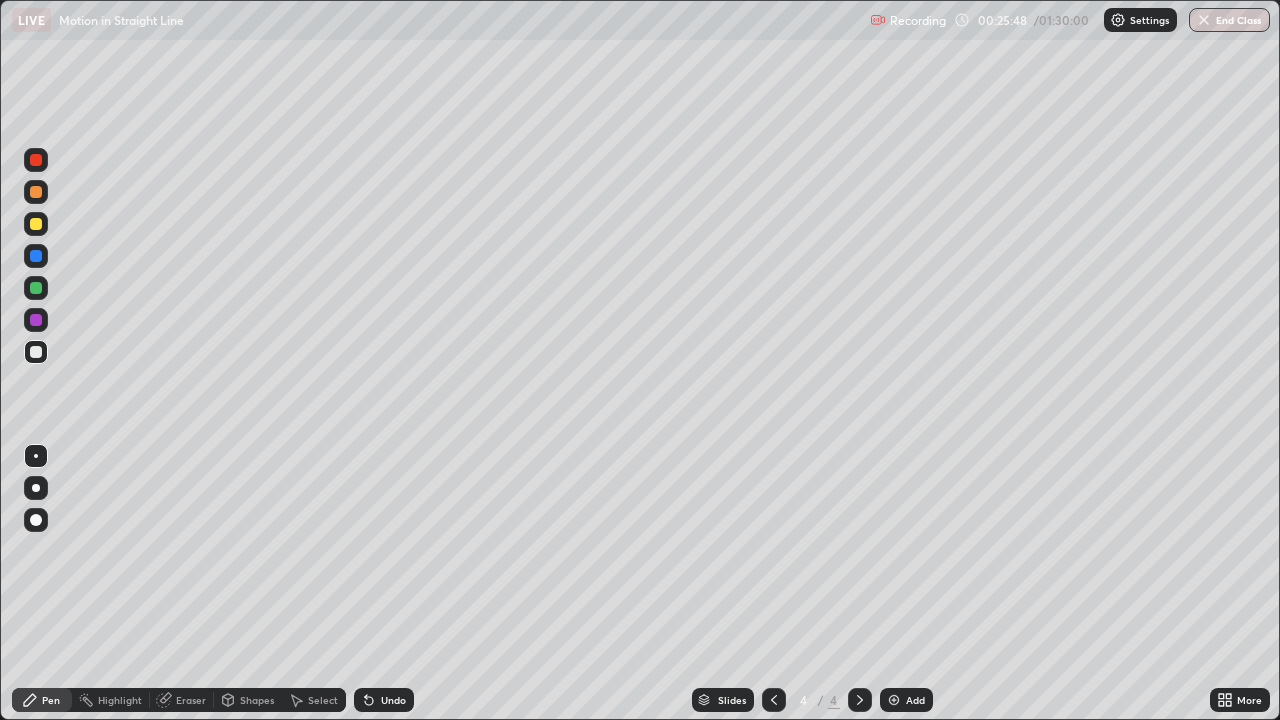 click at bounding box center (36, 288) 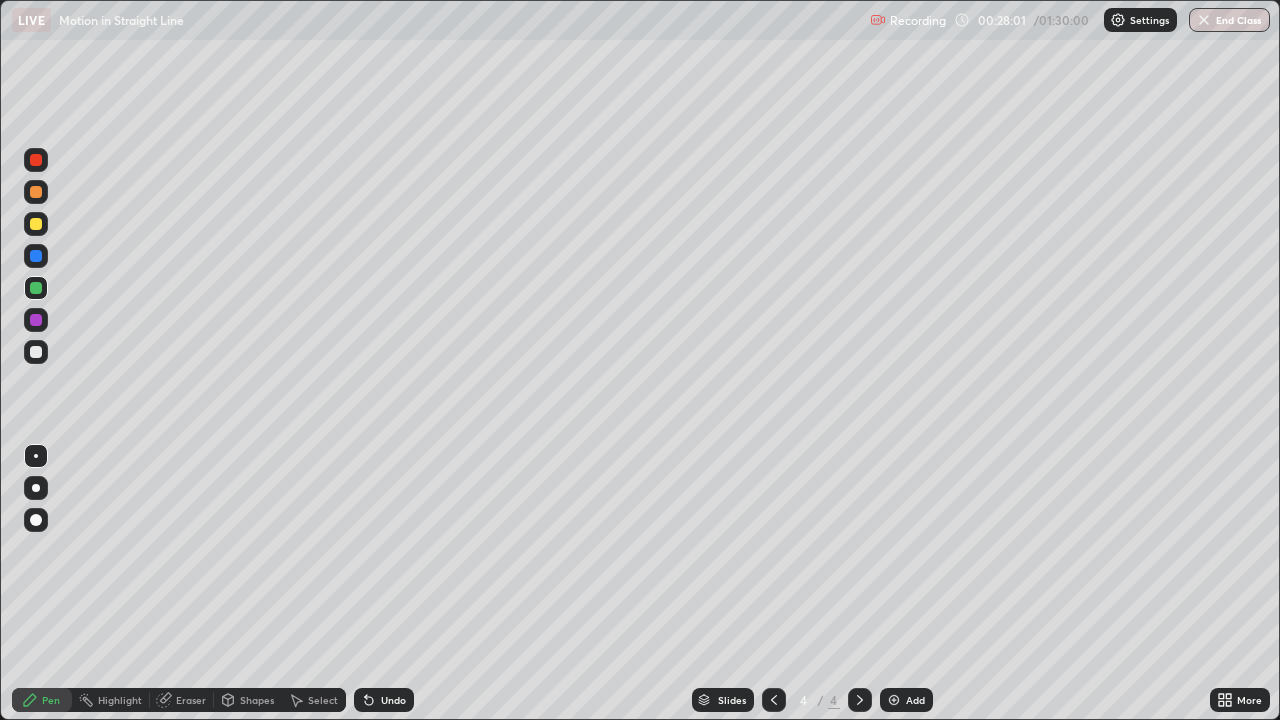 click at bounding box center [36, 352] 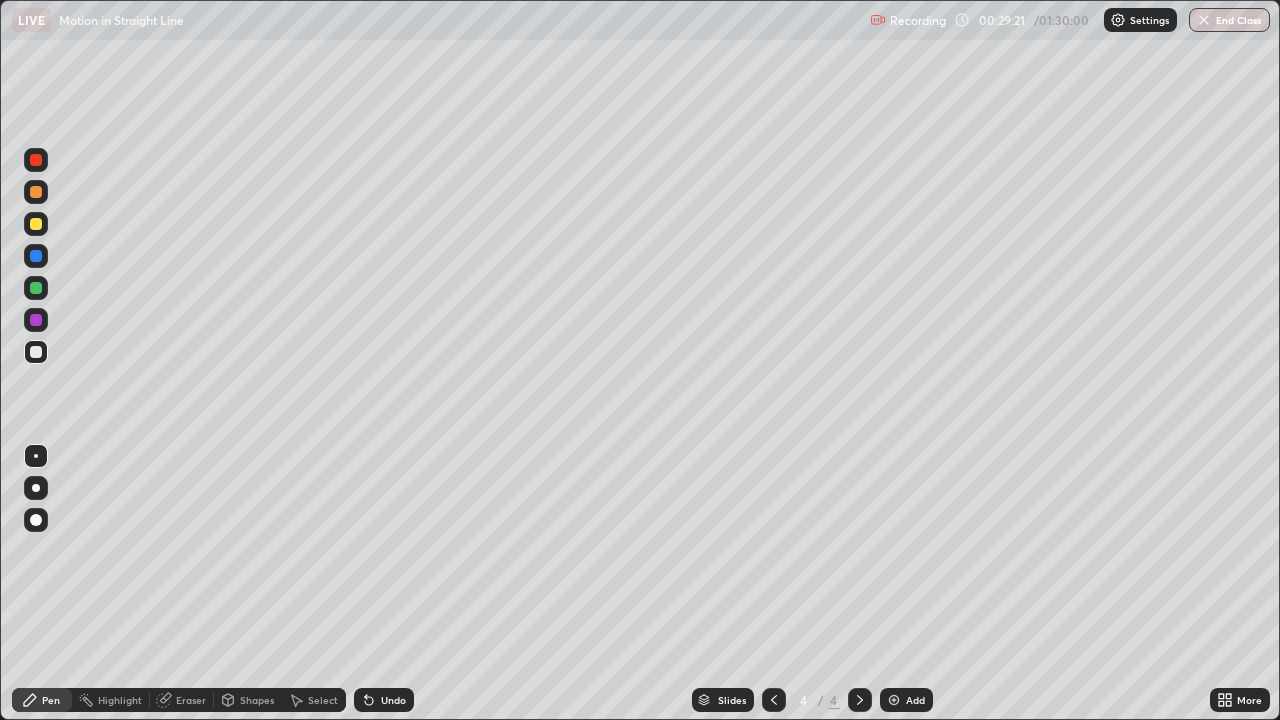 click at bounding box center [36, 224] 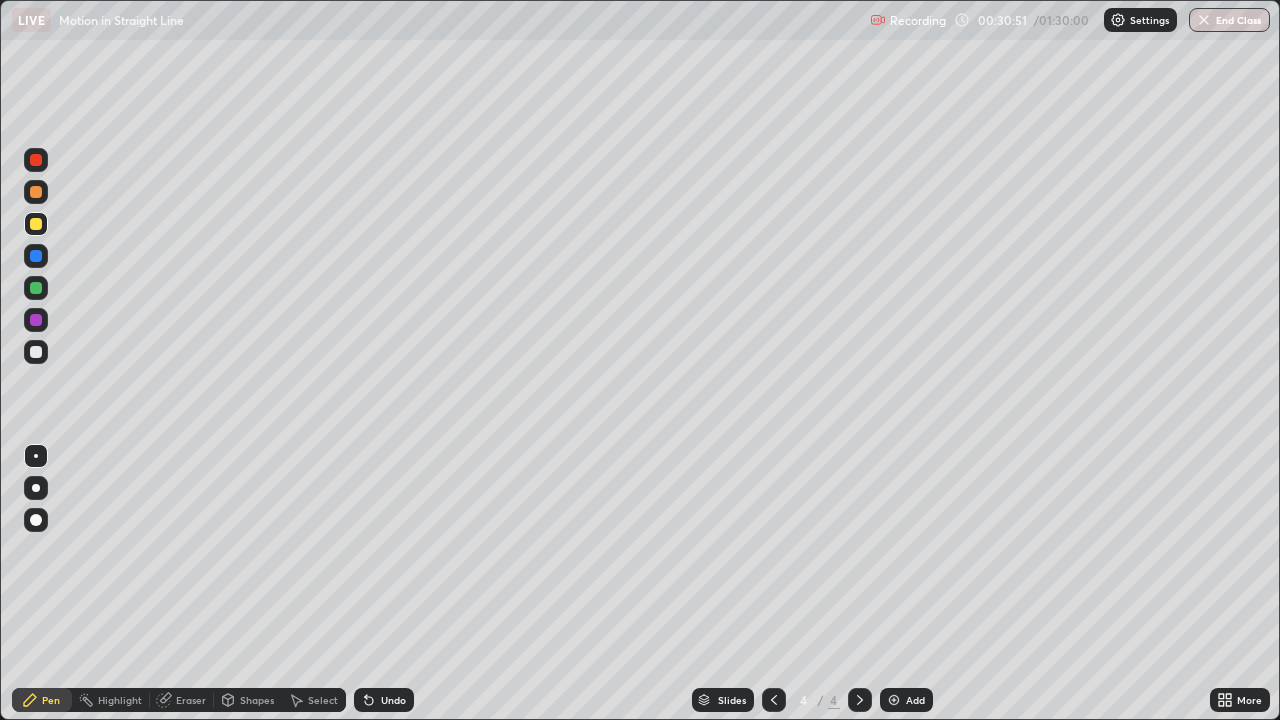 click on "Highlight" at bounding box center [120, 700] 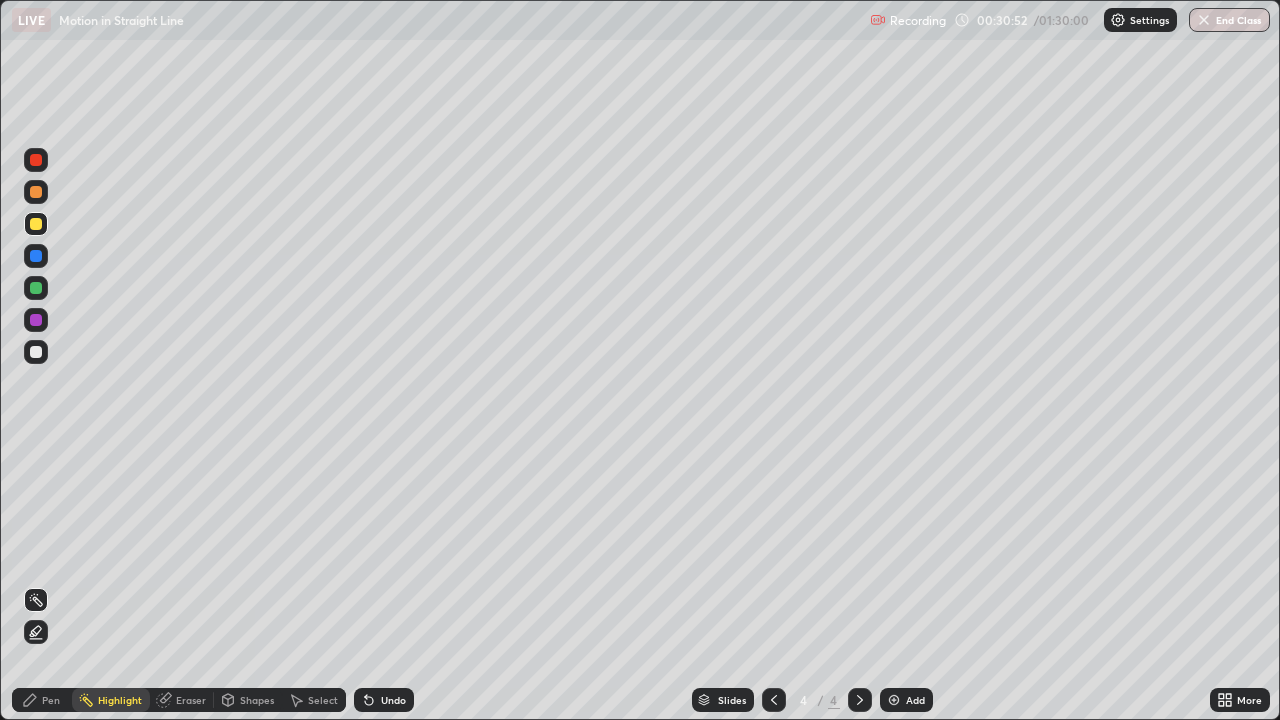 click at bounding box center [36, 288] 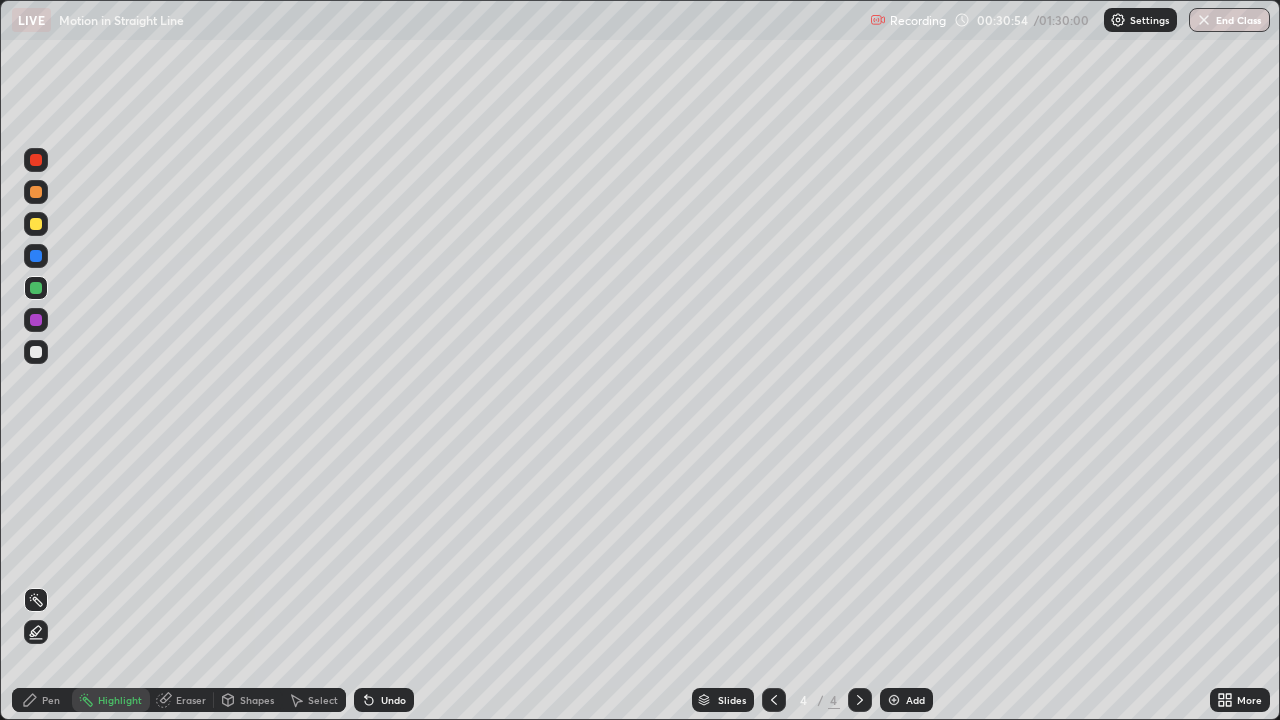 click at bounding box center [36, 224] 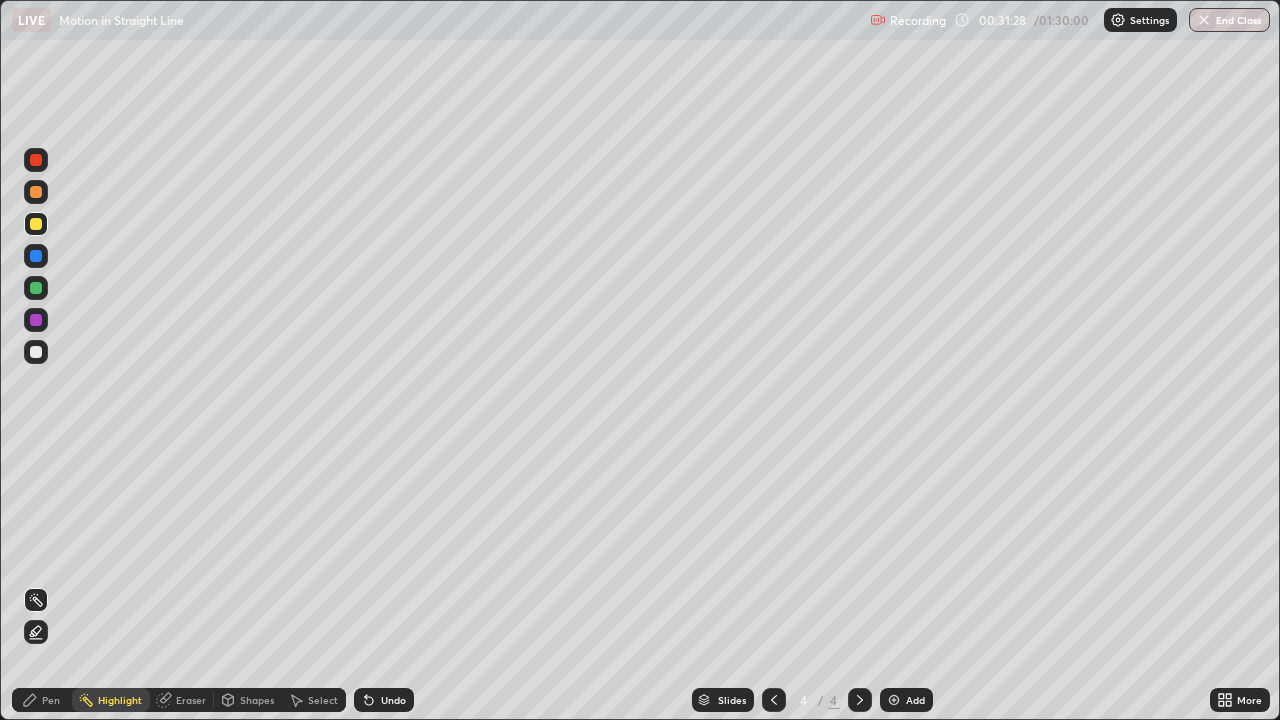 click on "Pen" at bounding box center [51, 700] 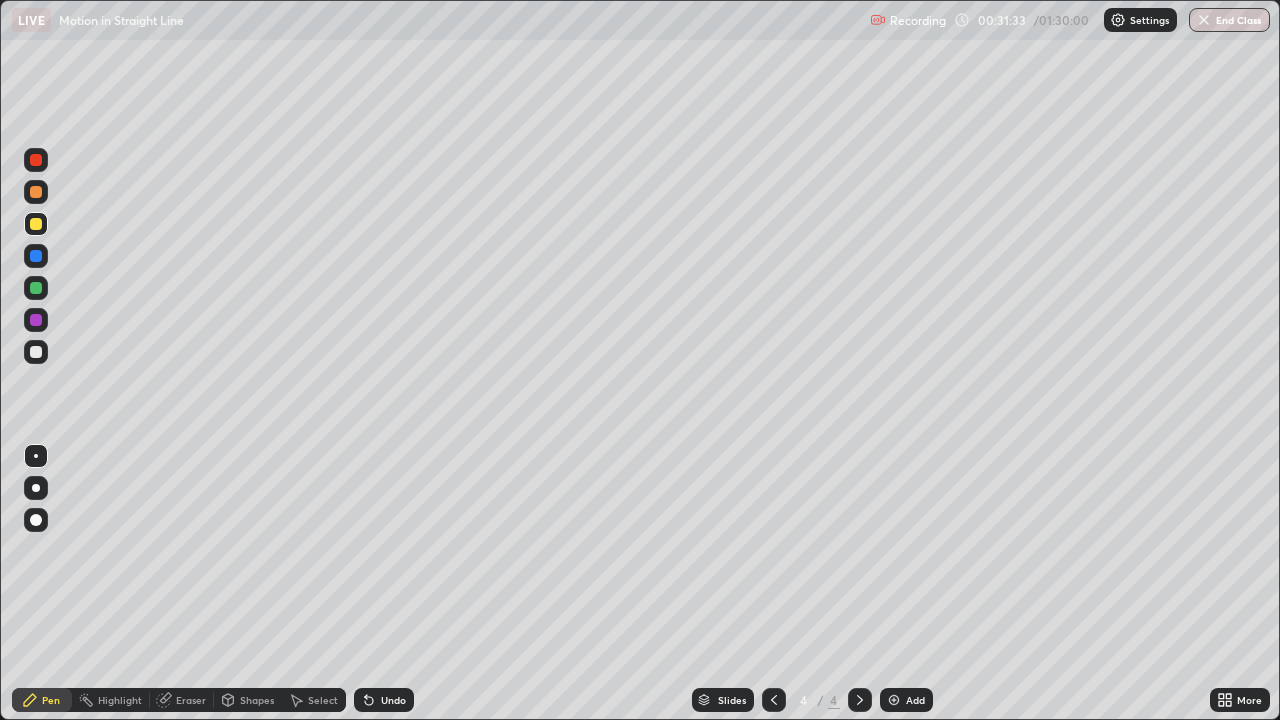 click at bounding box center [894, 700] 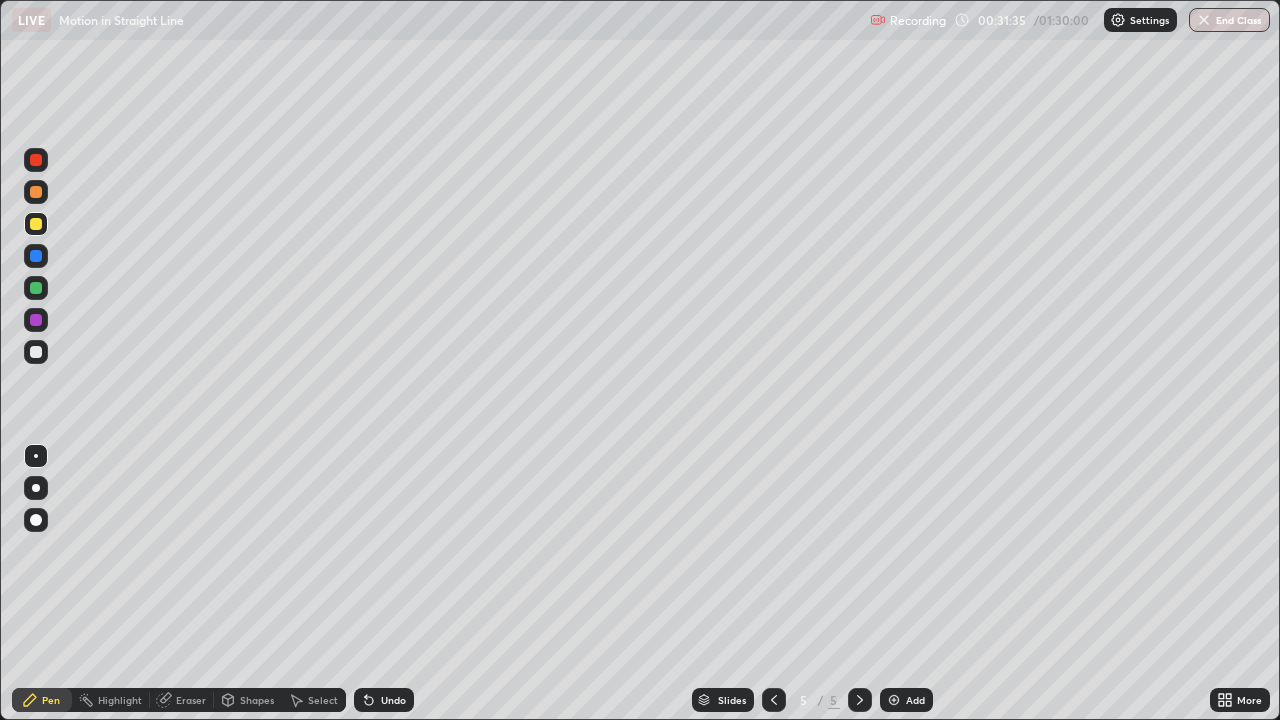 click at bounding box center (36, 352) 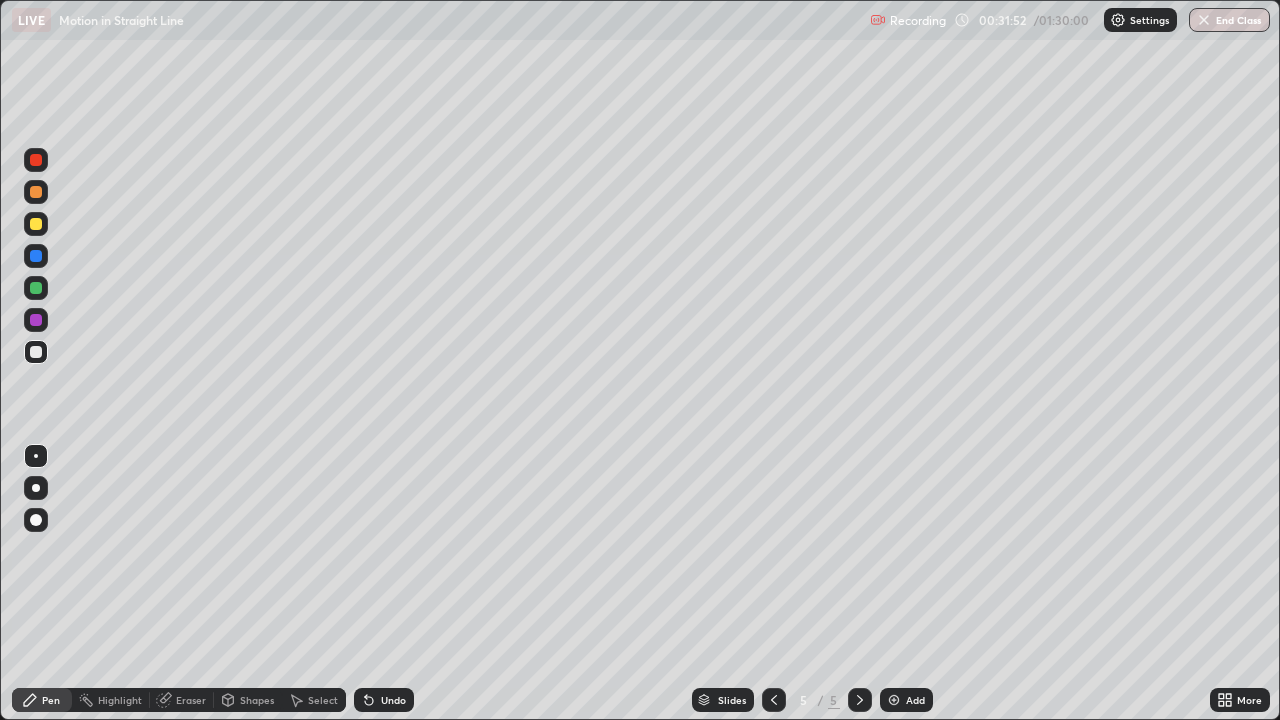 click at bounding box center (36, 224) 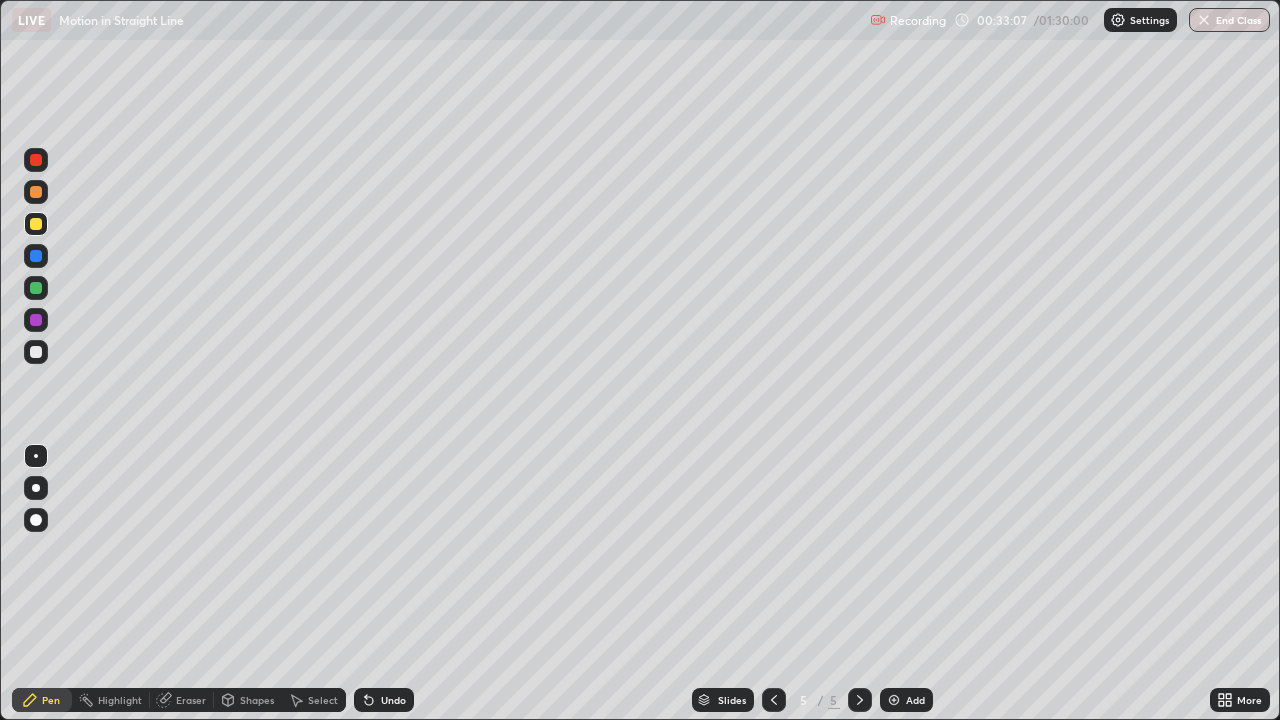 click at bounding box center [36, 352] 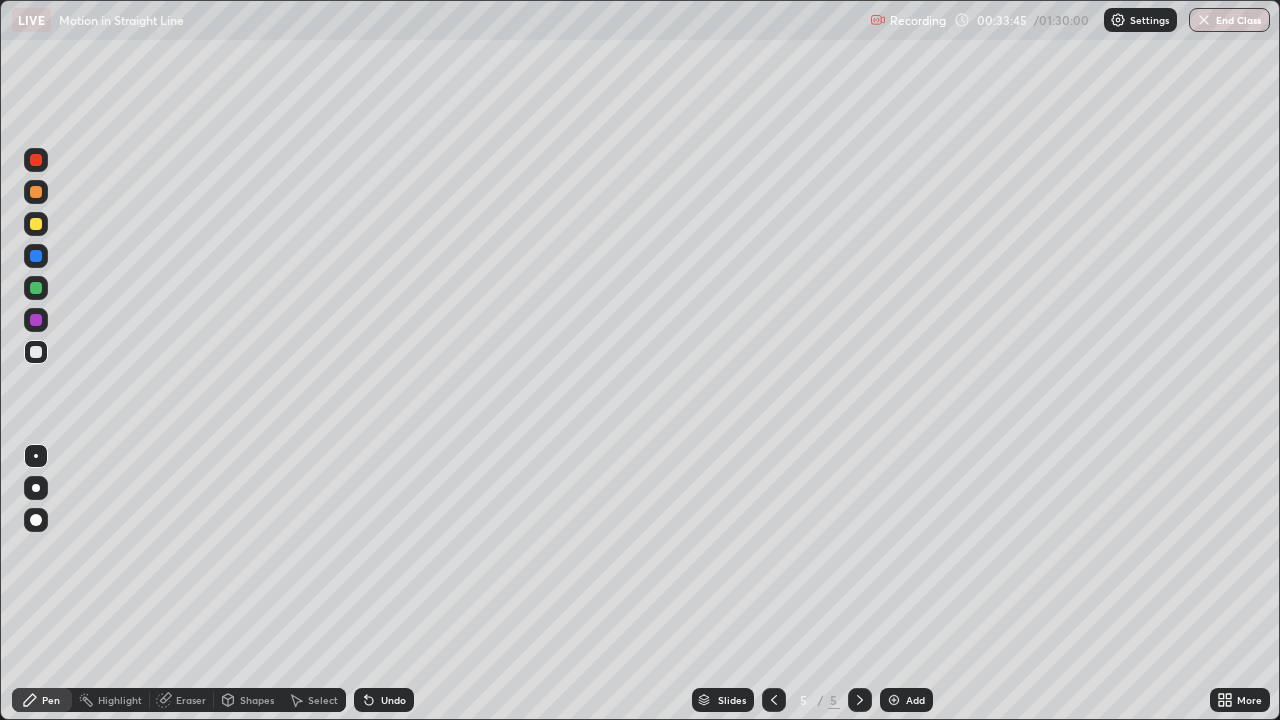 click 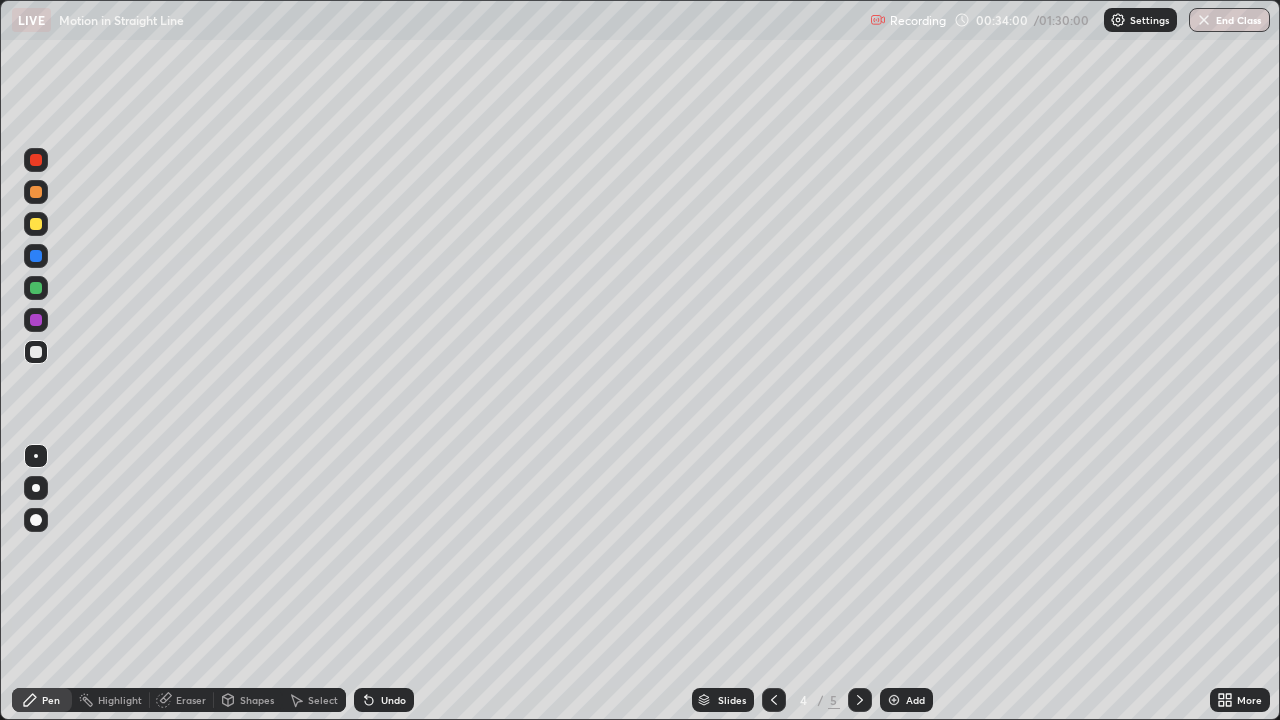 click 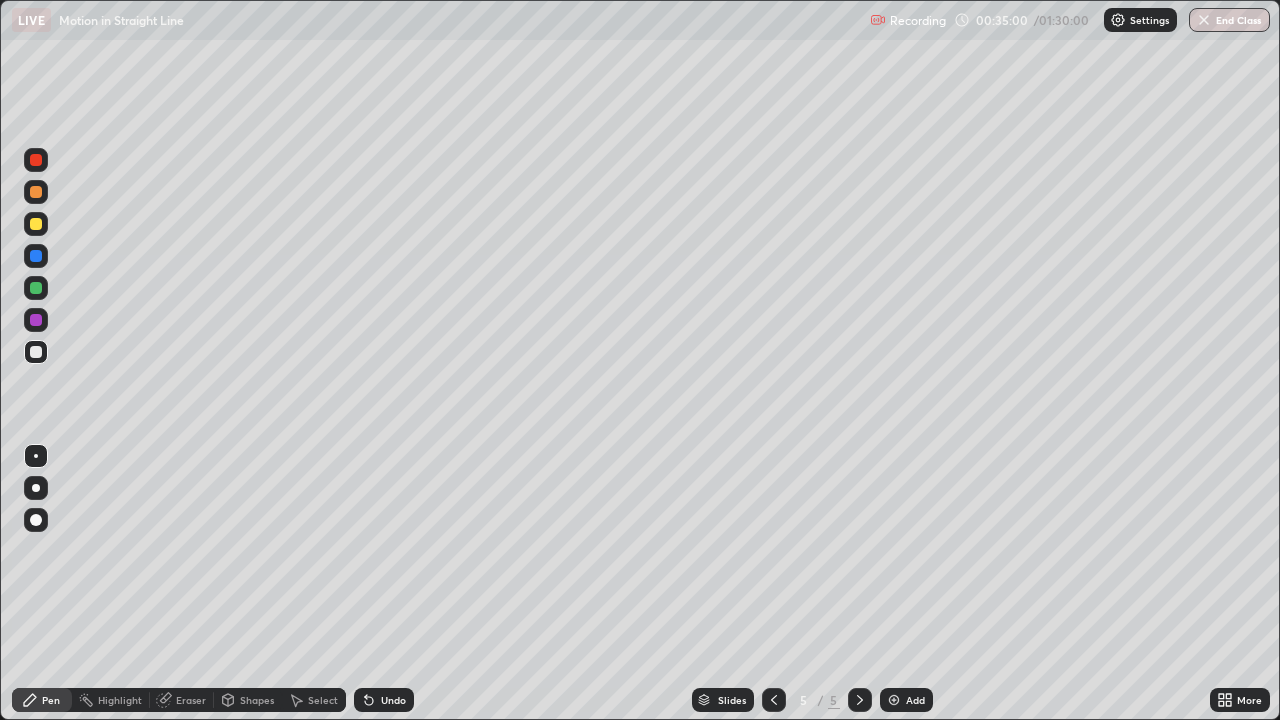 click at bounding box center [36, 320] 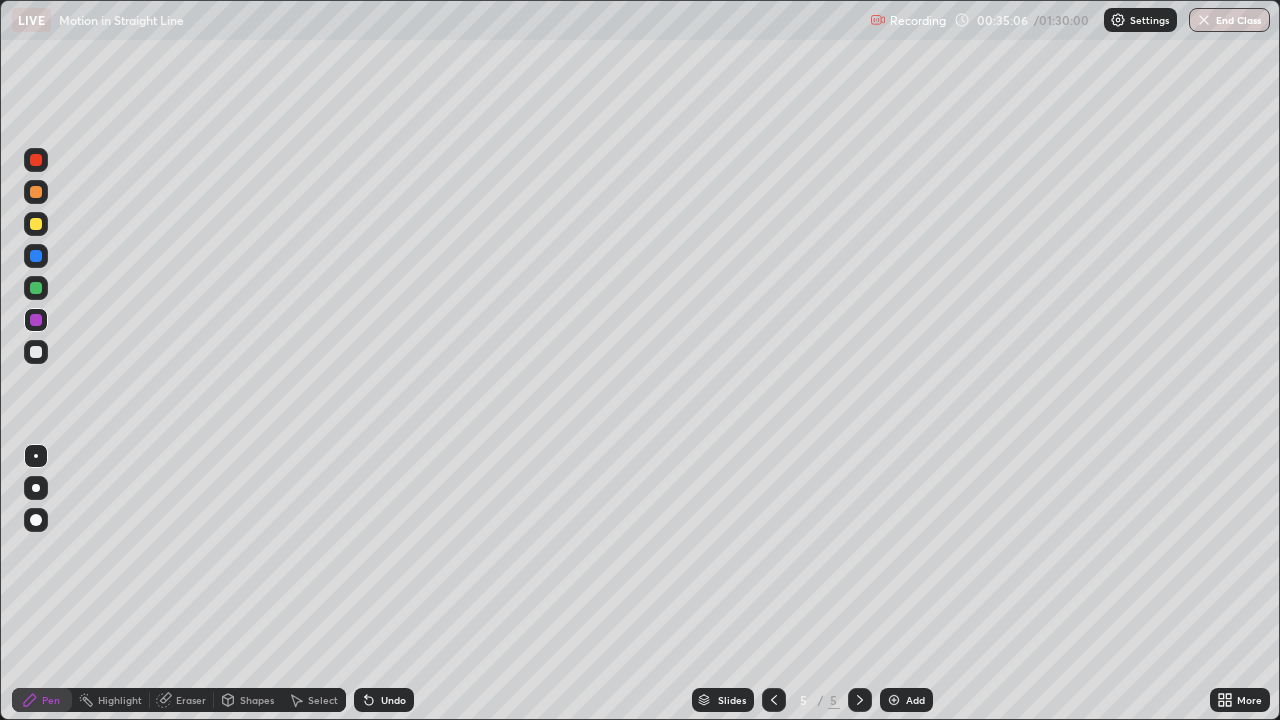 click on "Shapes" at bounding box center (257, 700) 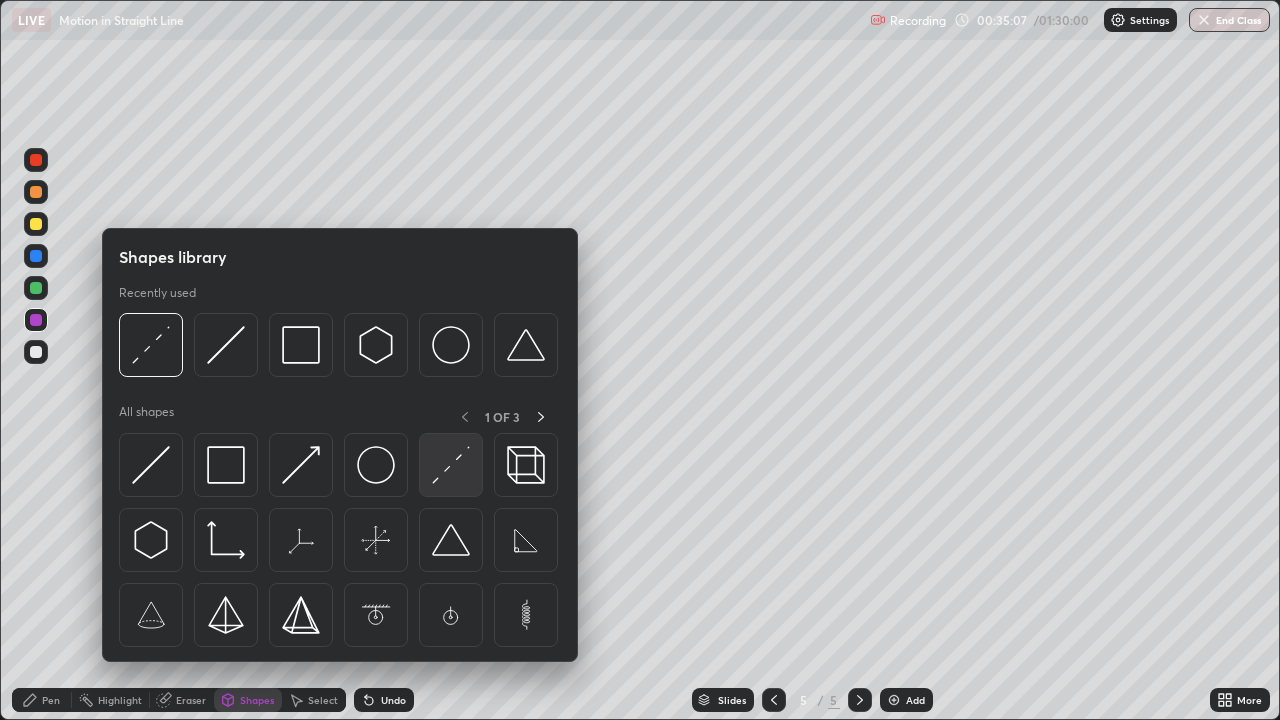 click at bounding box center [451, 465] 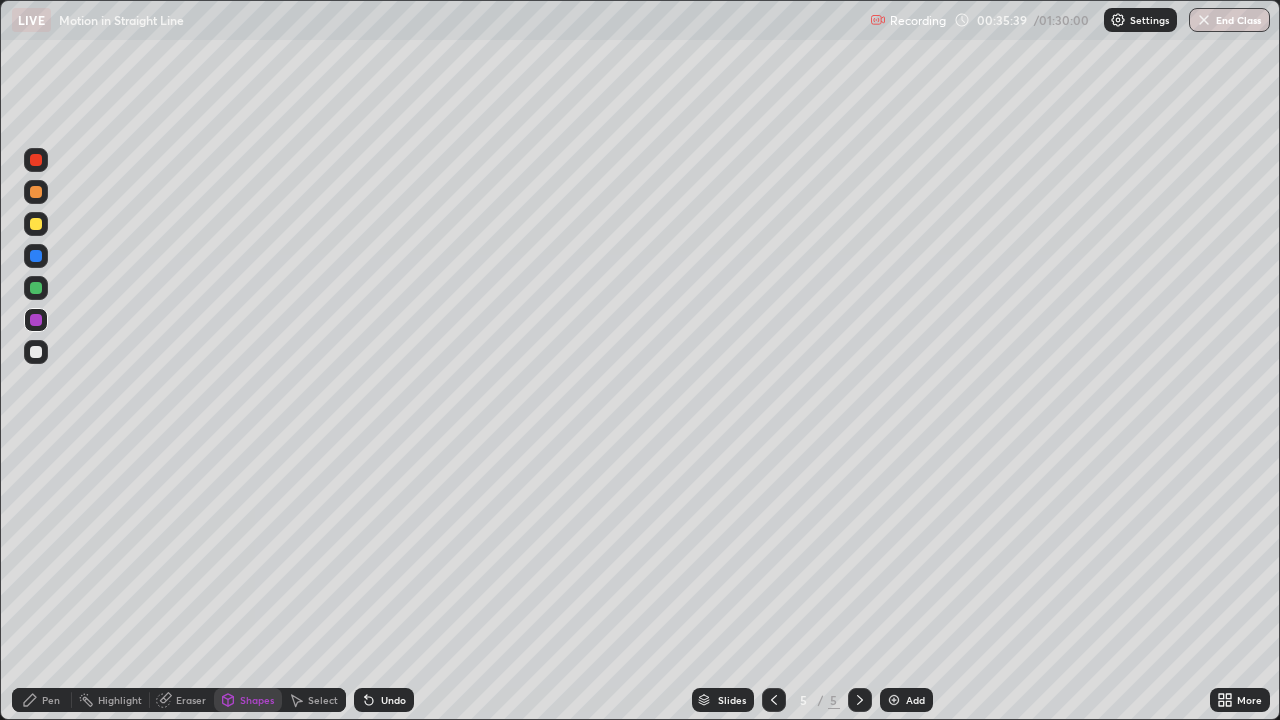 click at bounding box center (36, 352) 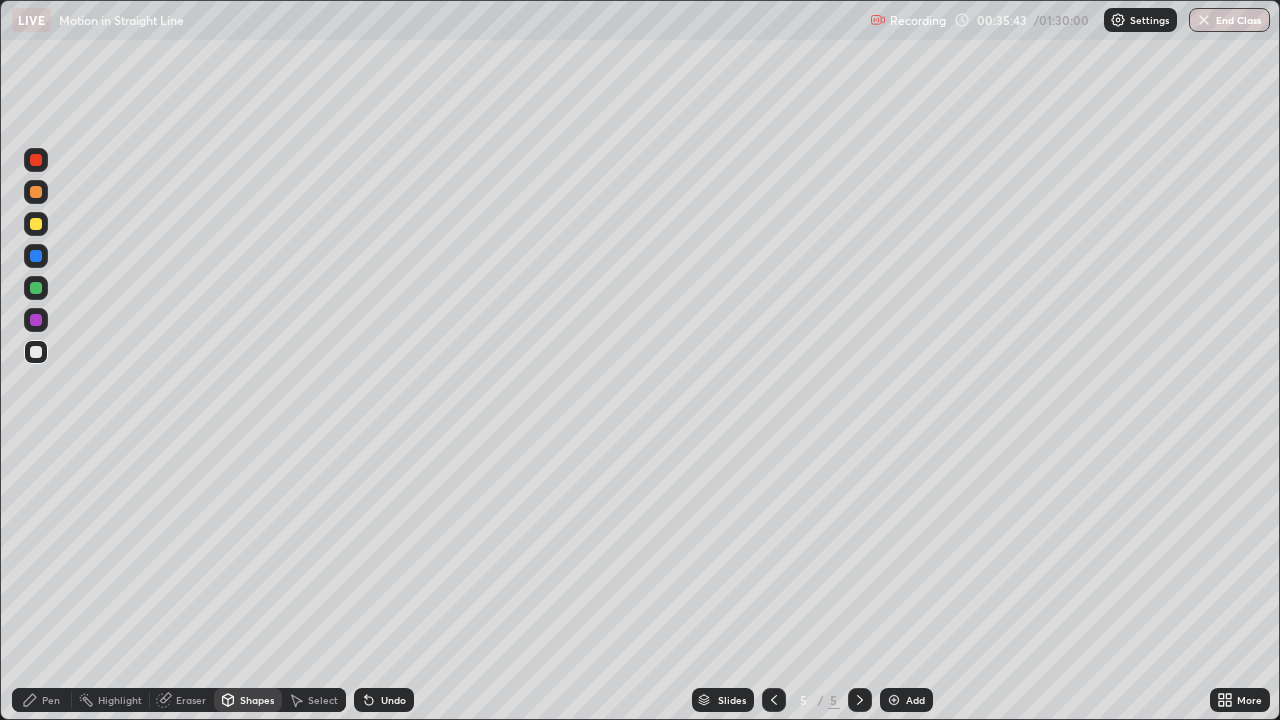 click on "Pen" at bounding box center (51, 700) 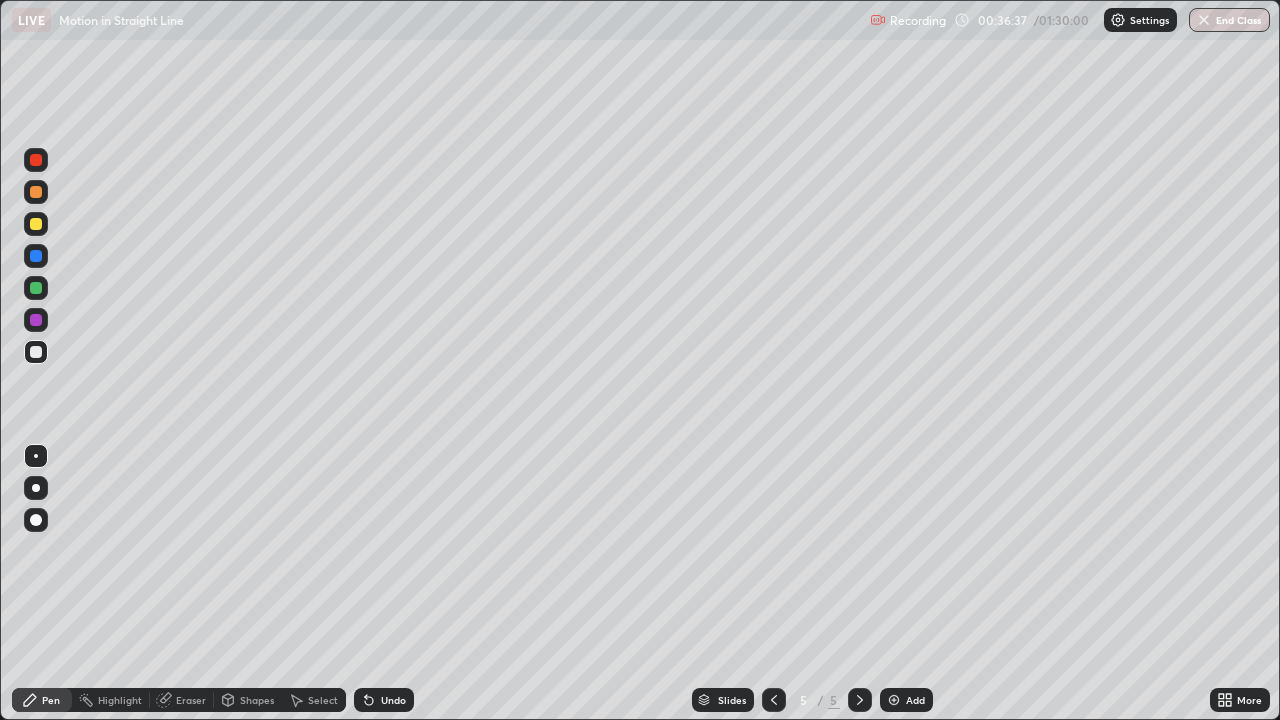 click at bounding box center [36, 288] 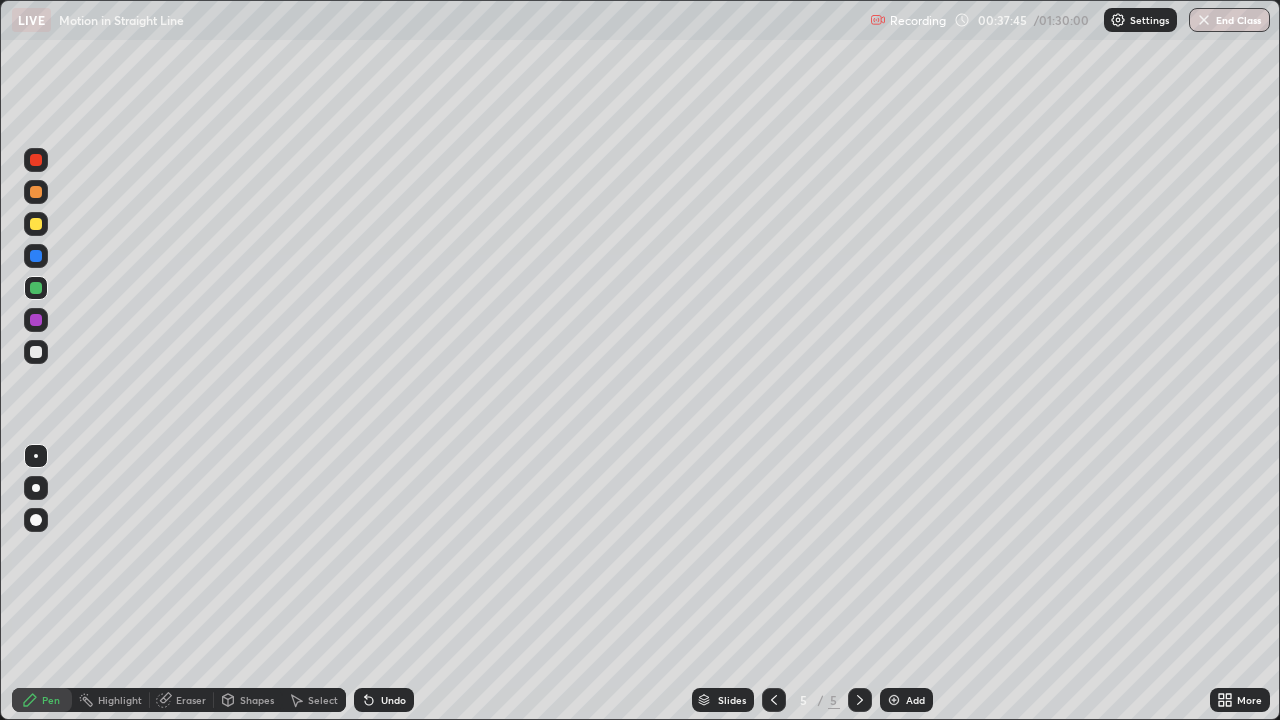 click at bounding box center (894, 700) 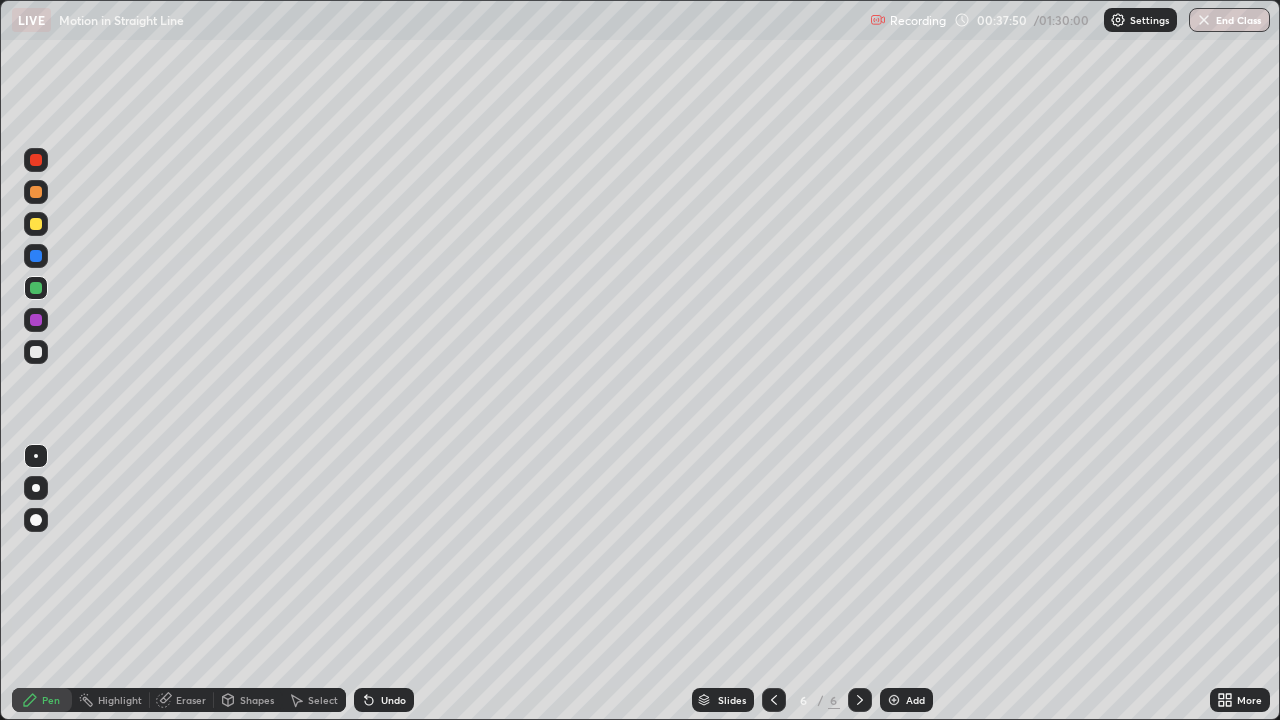 click at bounding box center (36, 224) 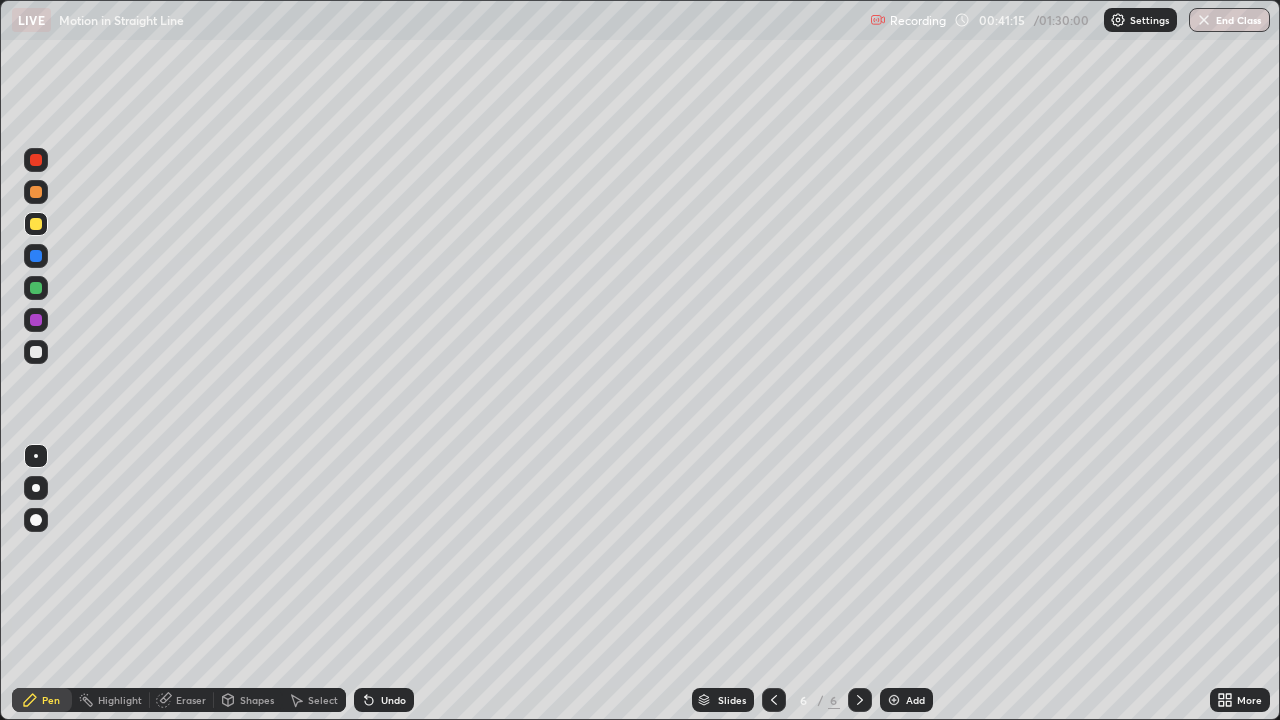 click at bounding box center [36, 352] 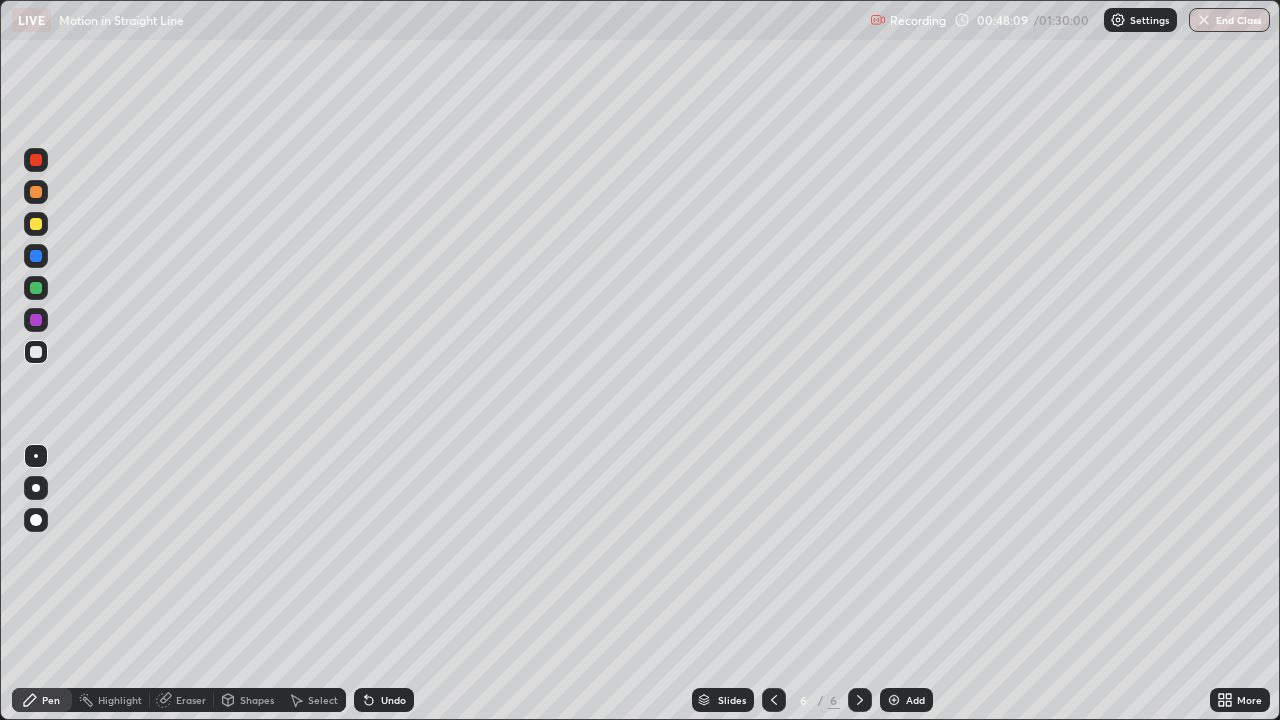 click 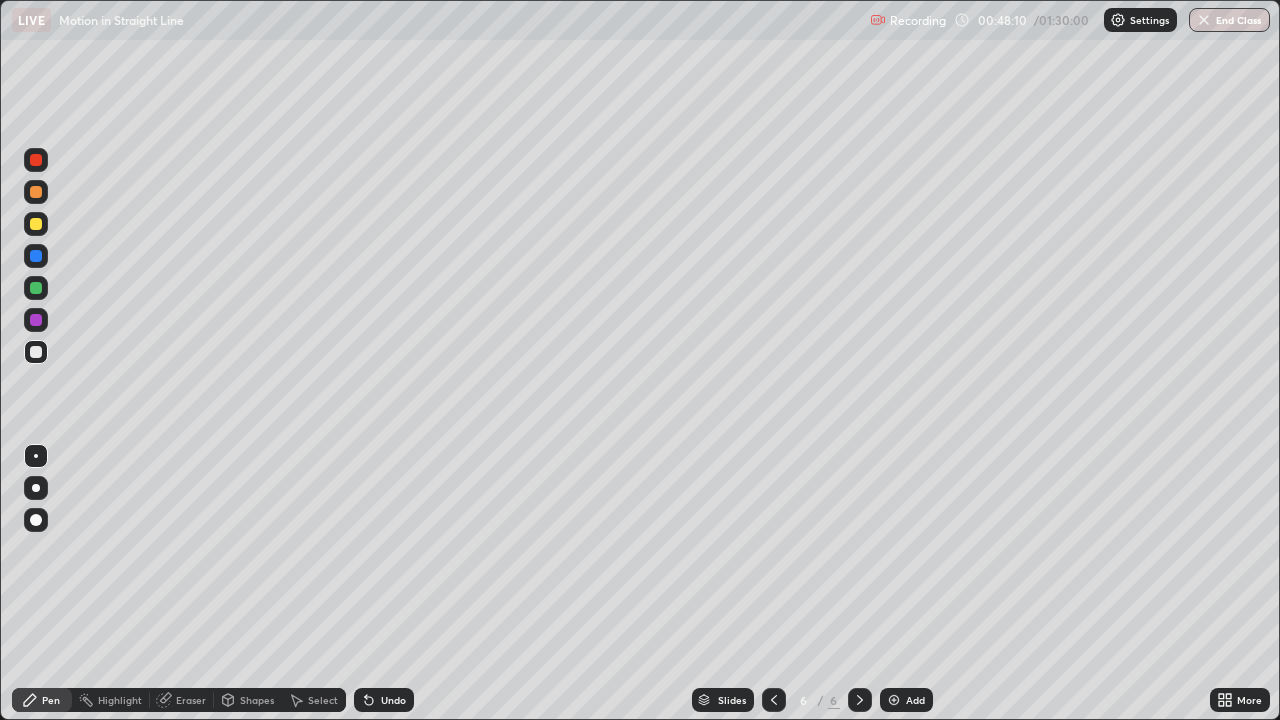 click on "Undo" at bounding box center (384, 700) 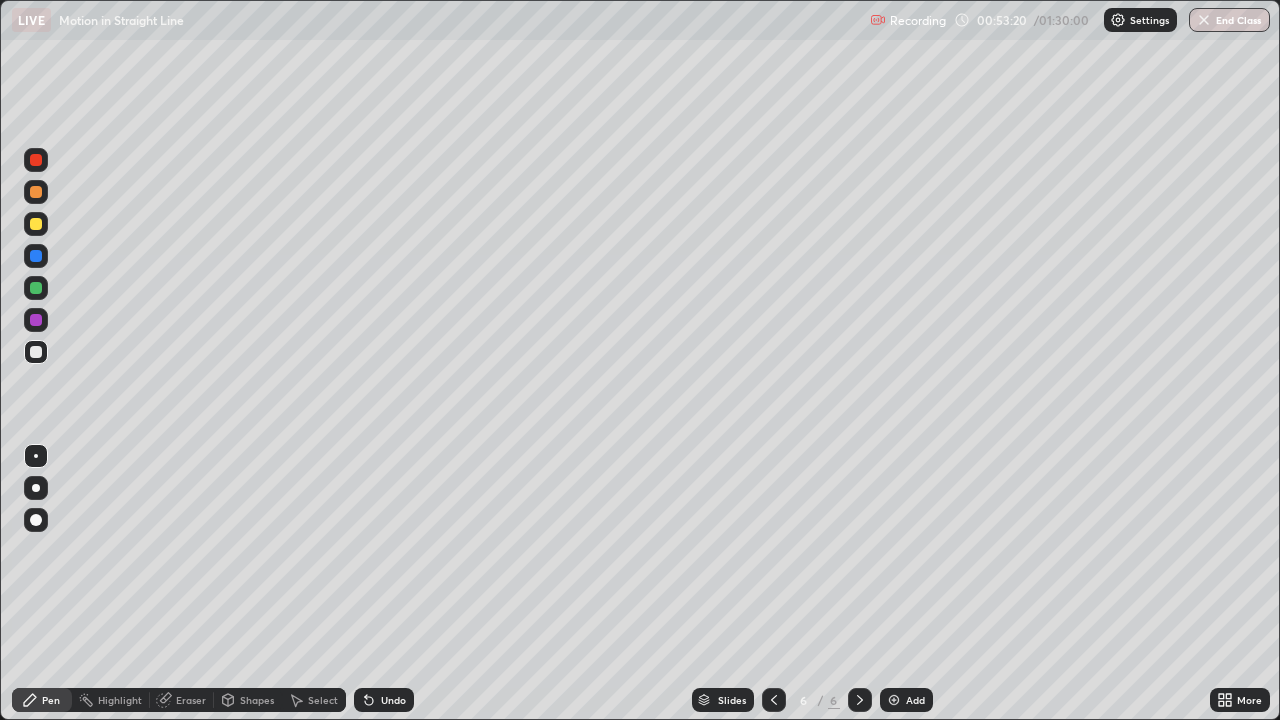 click at bounding box center (894, 700) 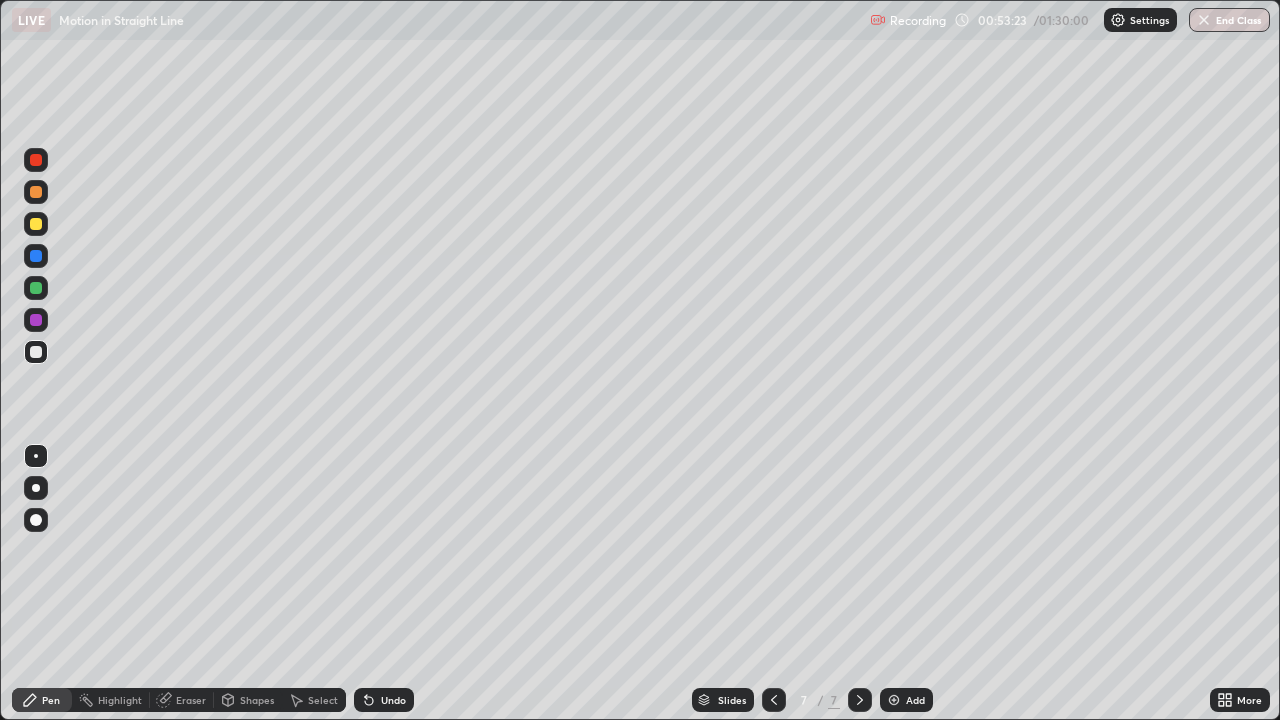 click at bounding box center (36, 352) 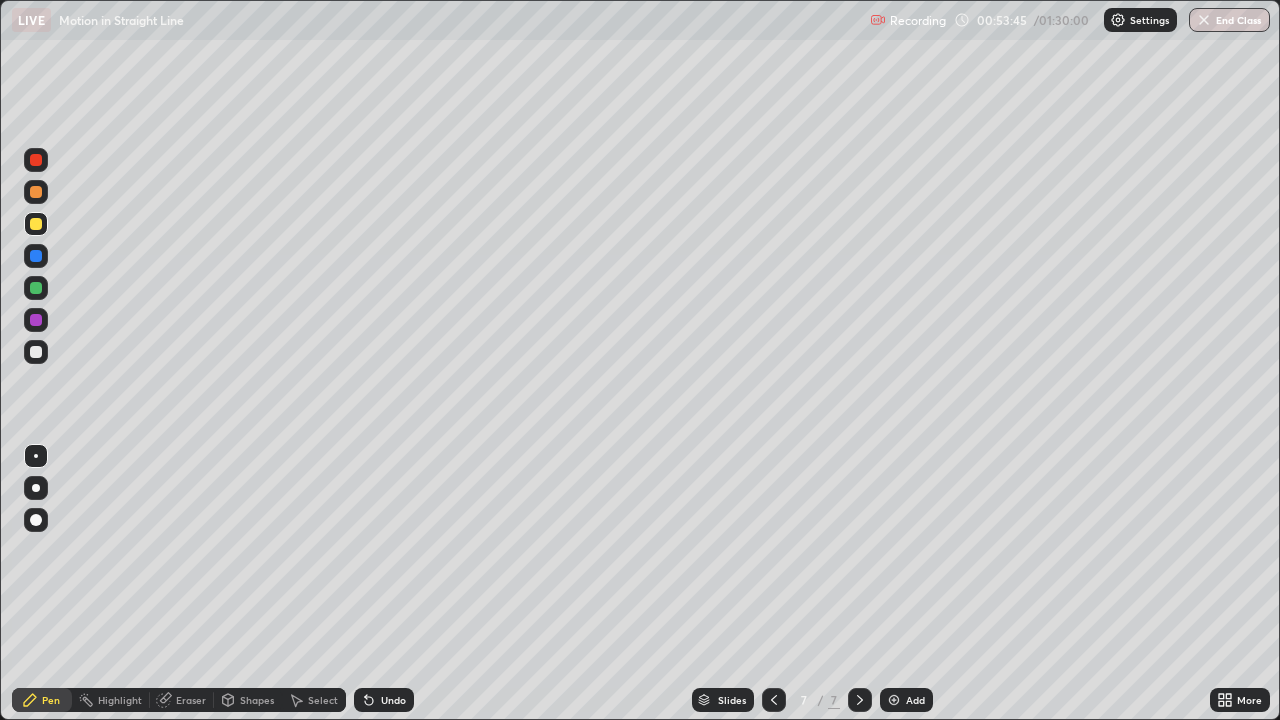 click at bounding box center (36, 352) 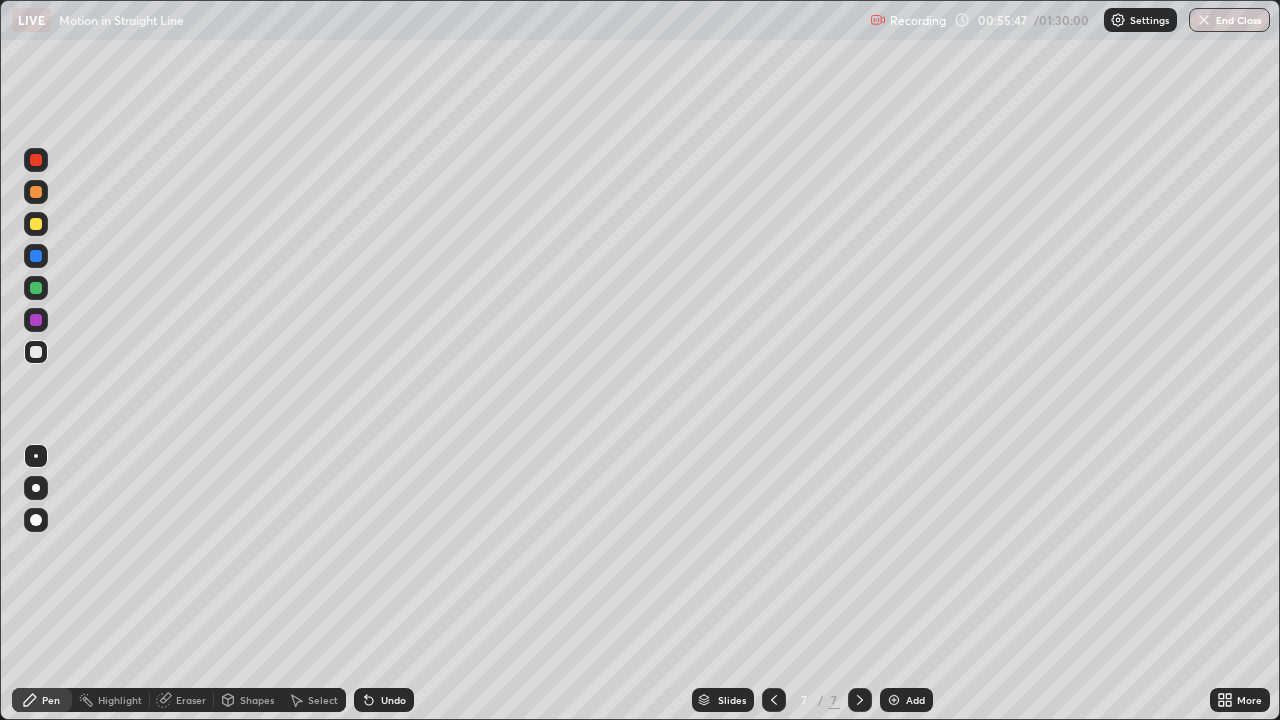 click at bounding box center (36, 224) 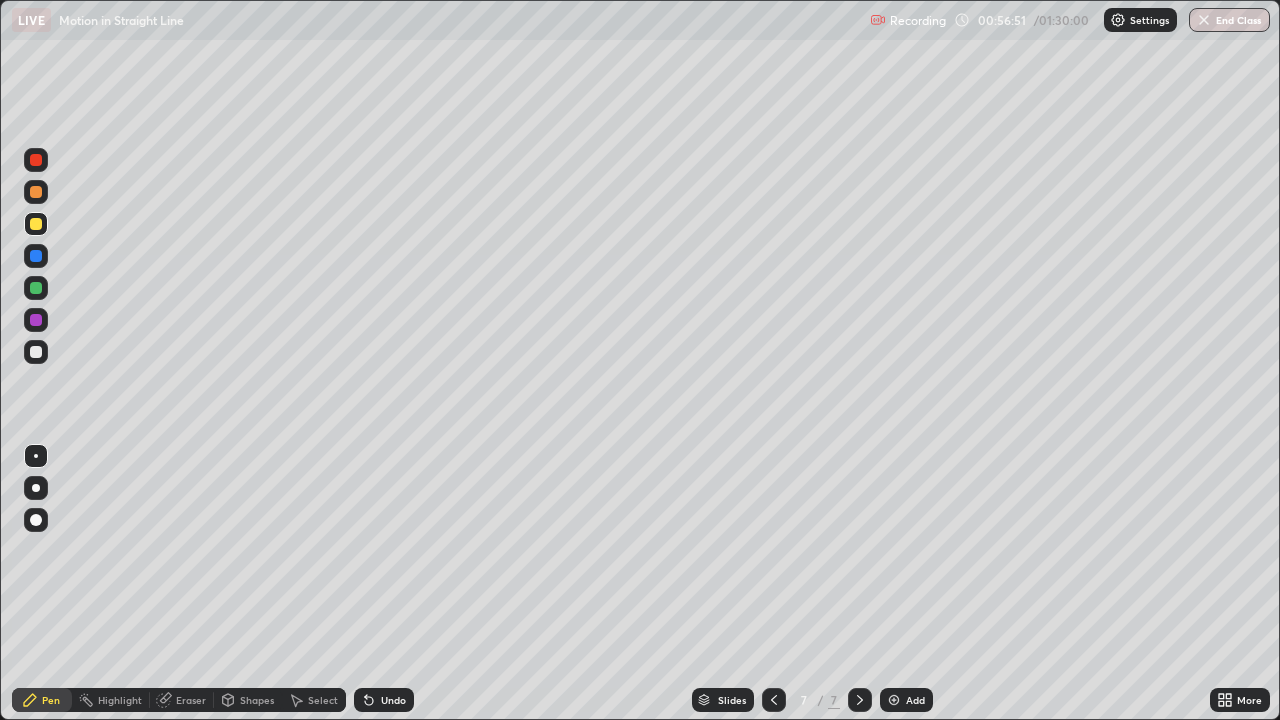 click on "Eraser" at bounding box center [191, 700] 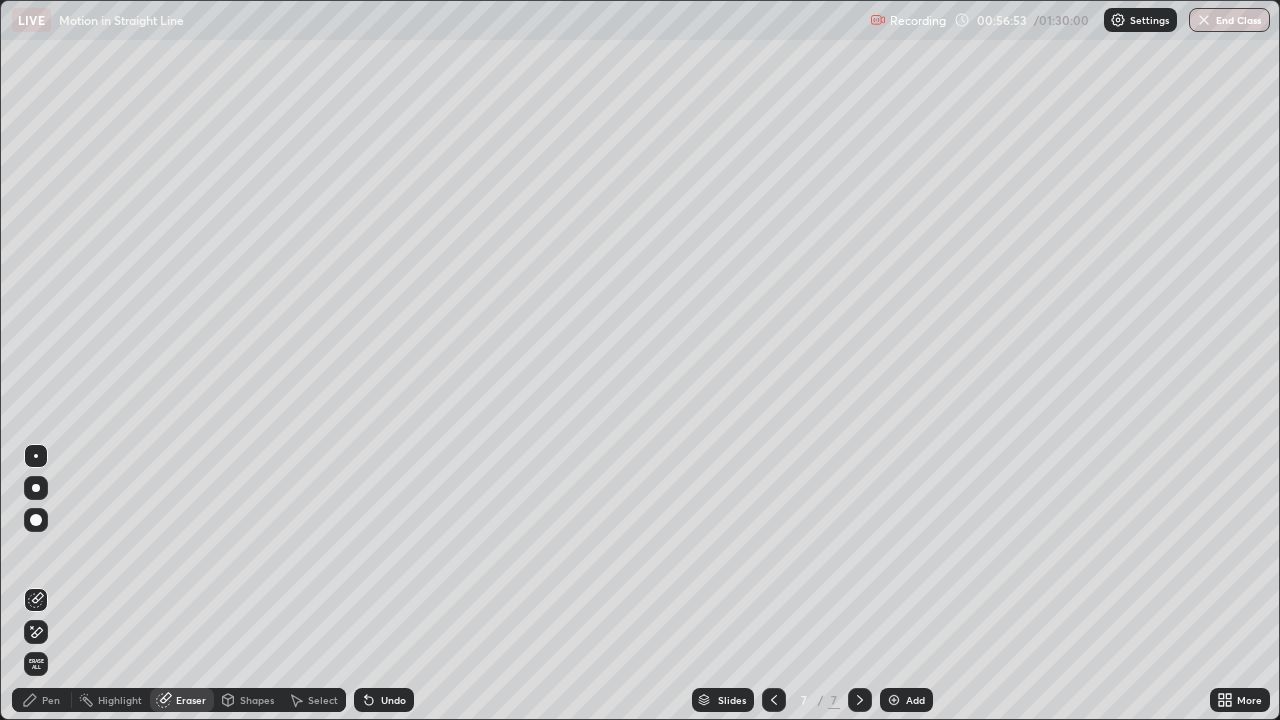 click on "Pen" at bounding box center [51, 700] 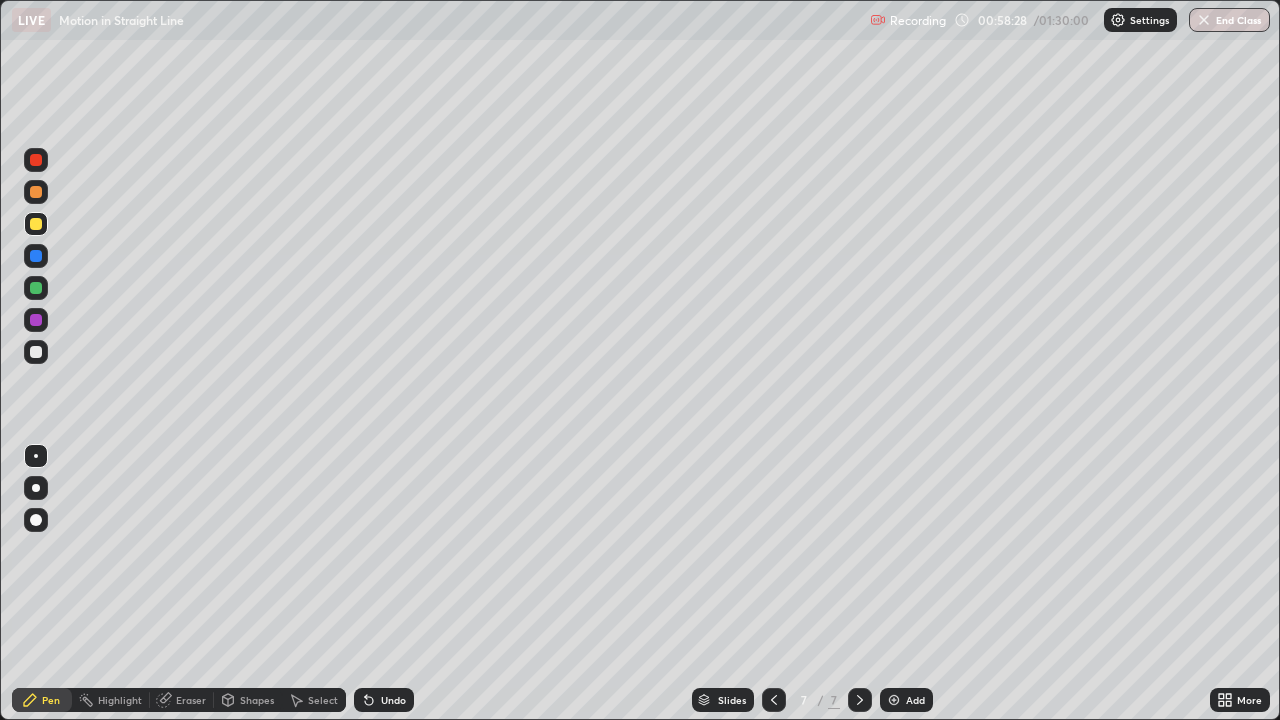 click 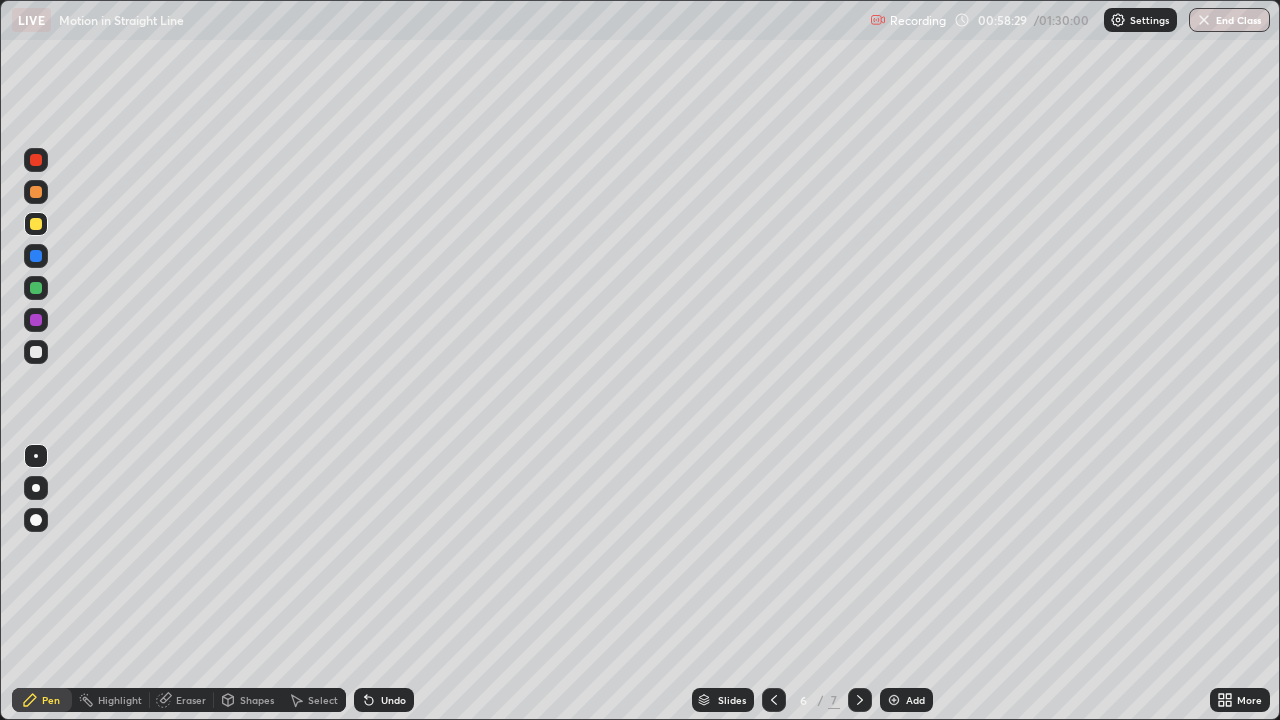 click 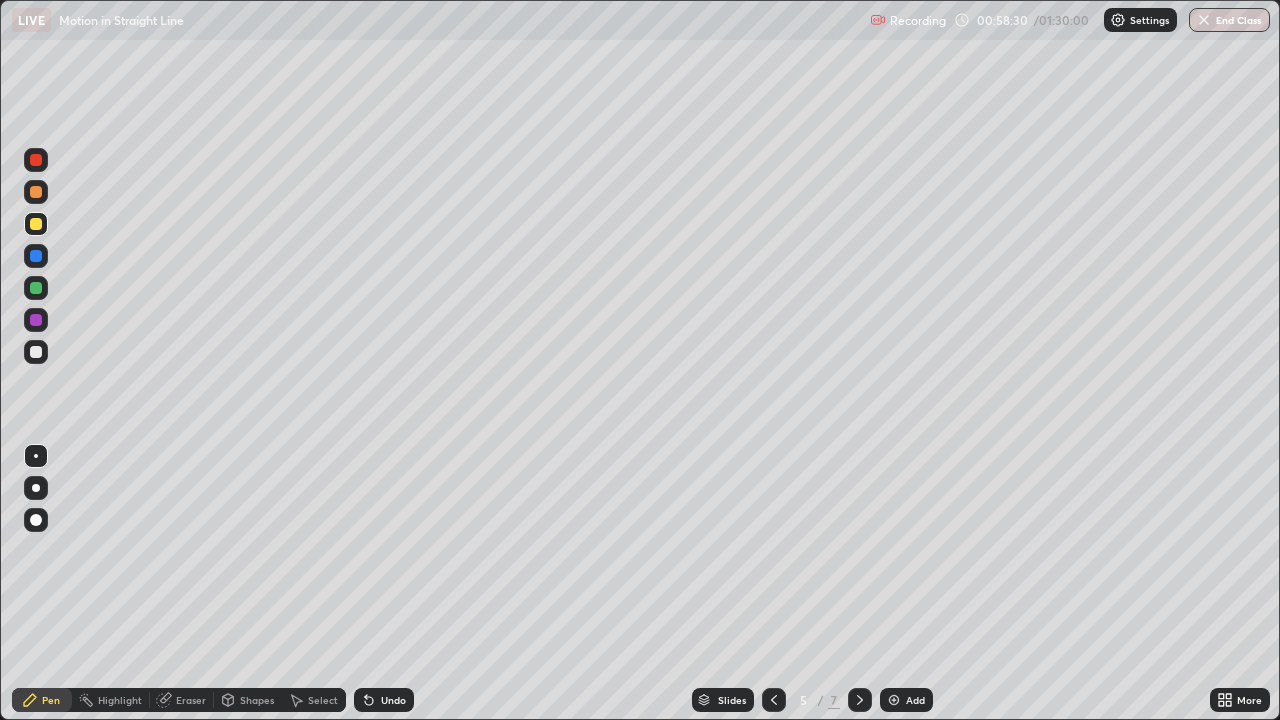 click 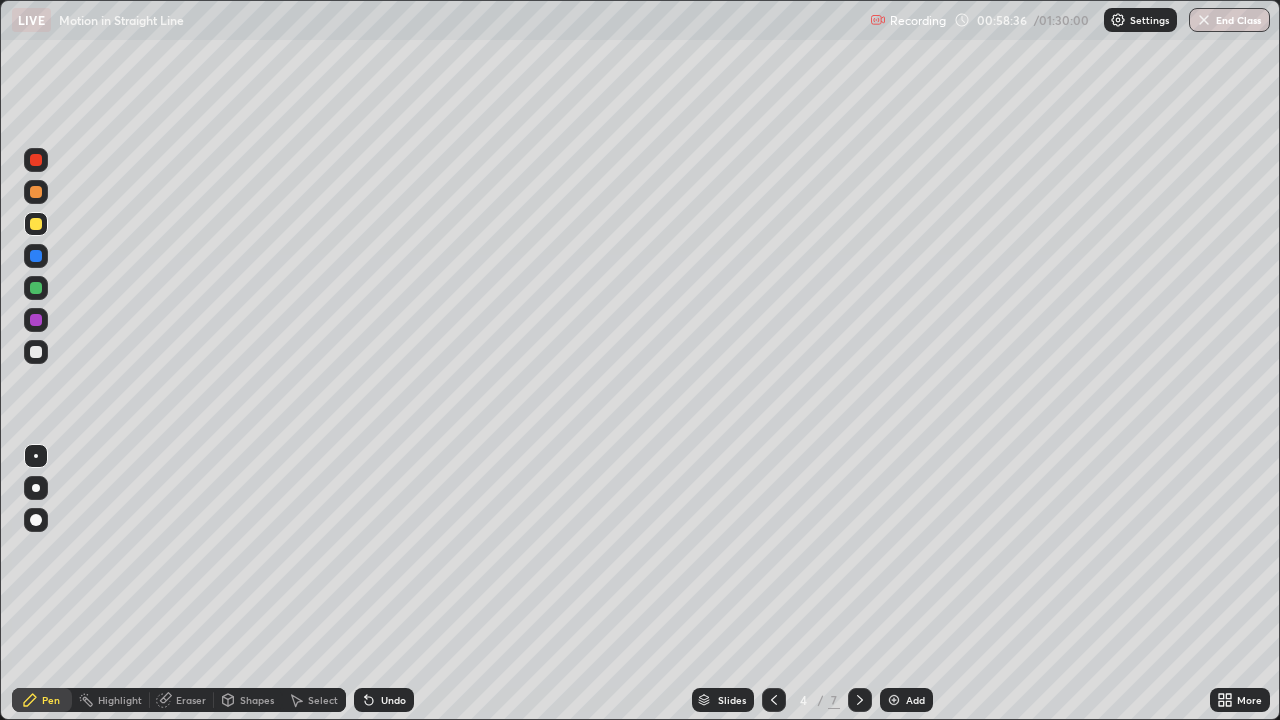 click 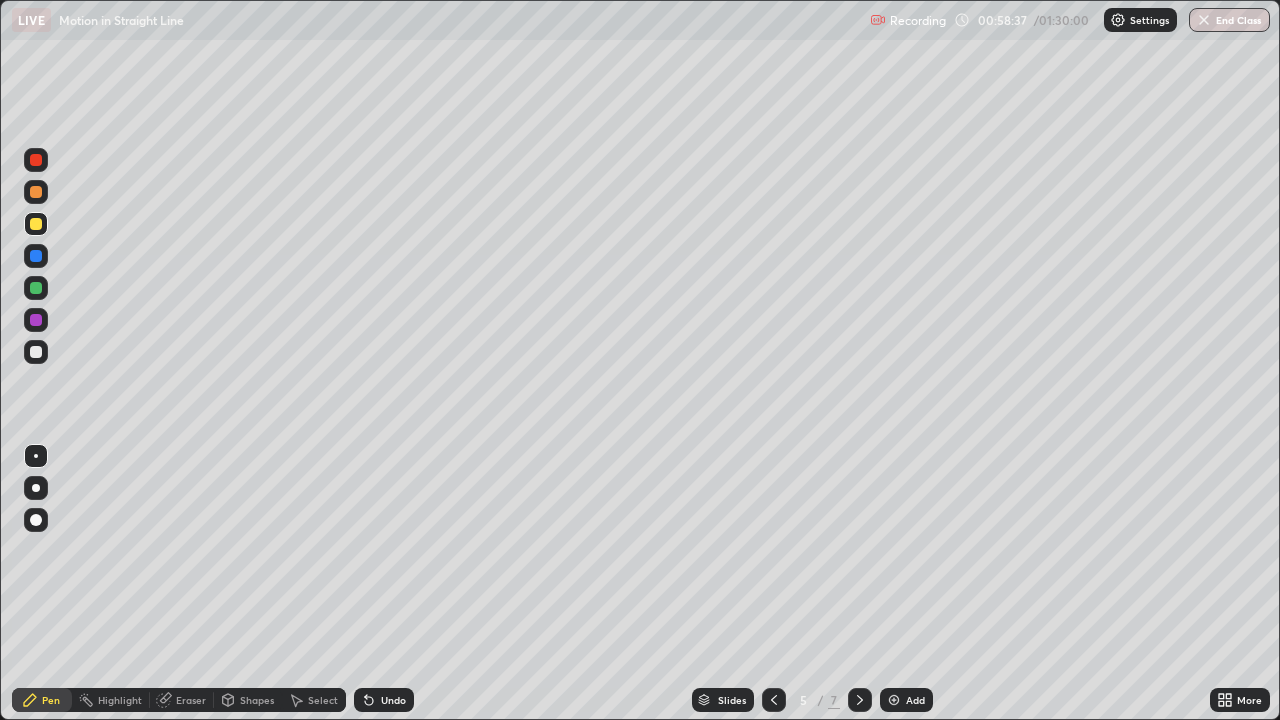click 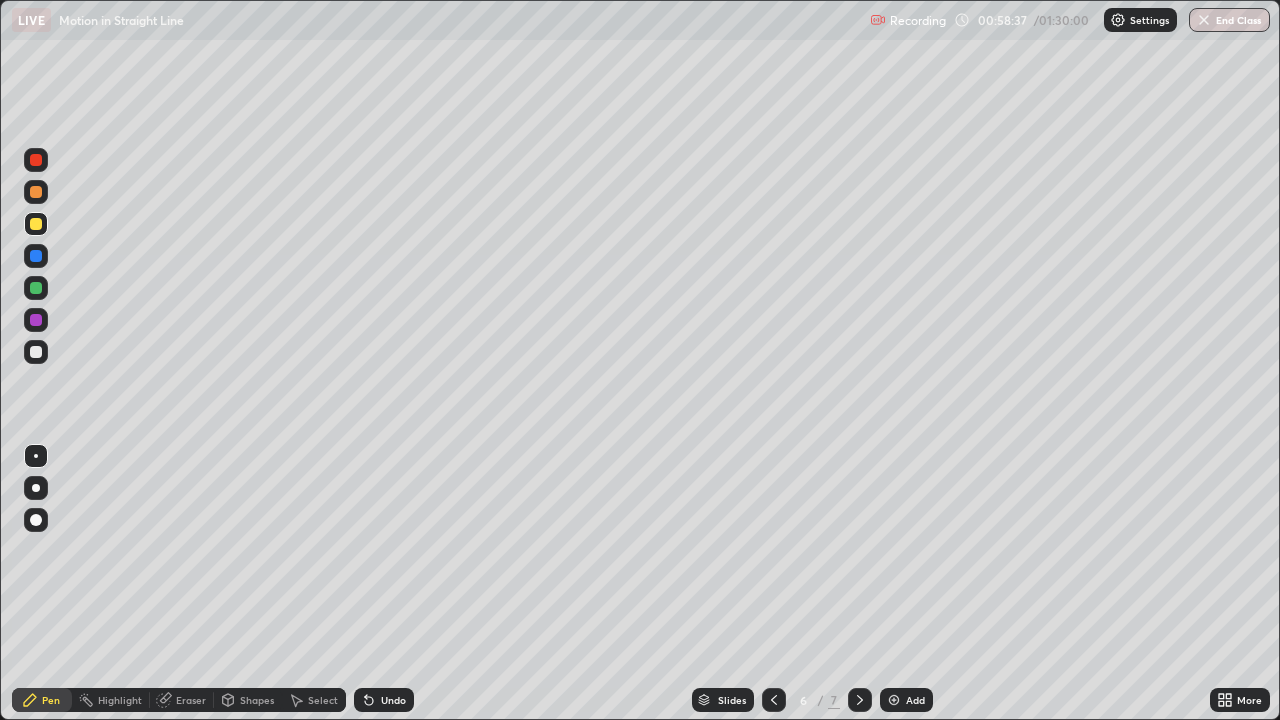 click 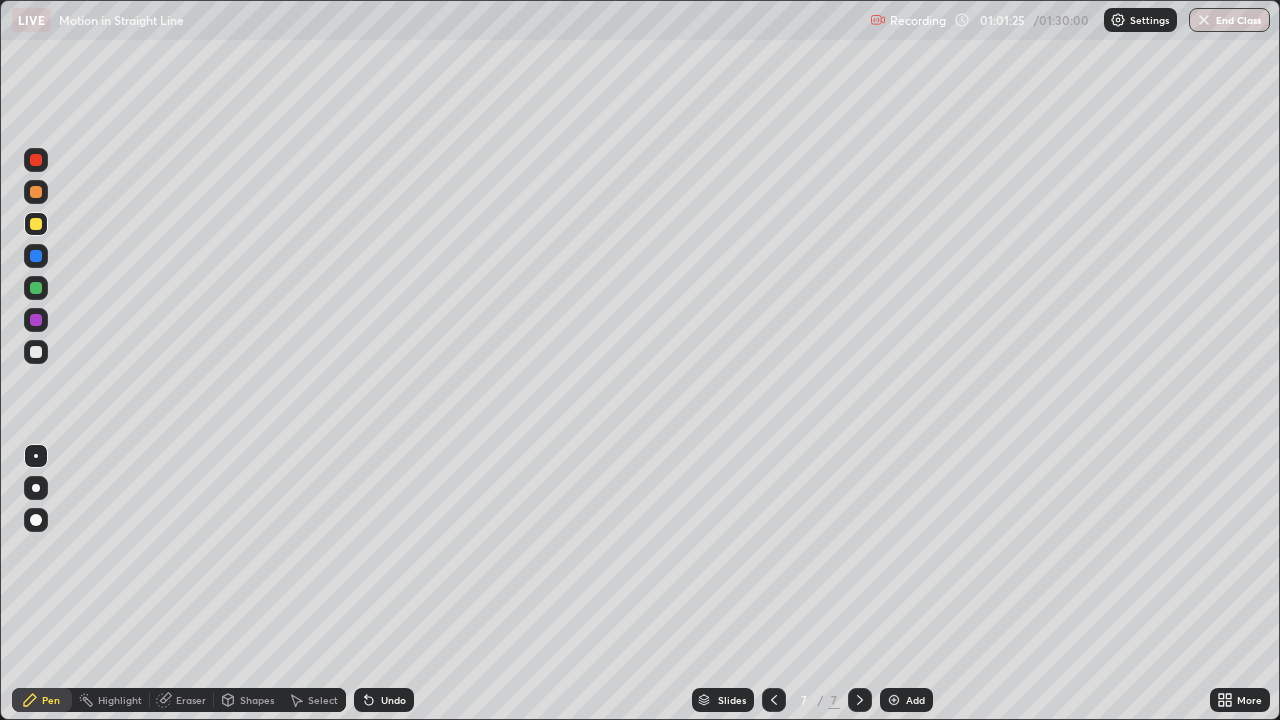 click at bounding box center (894, 700) 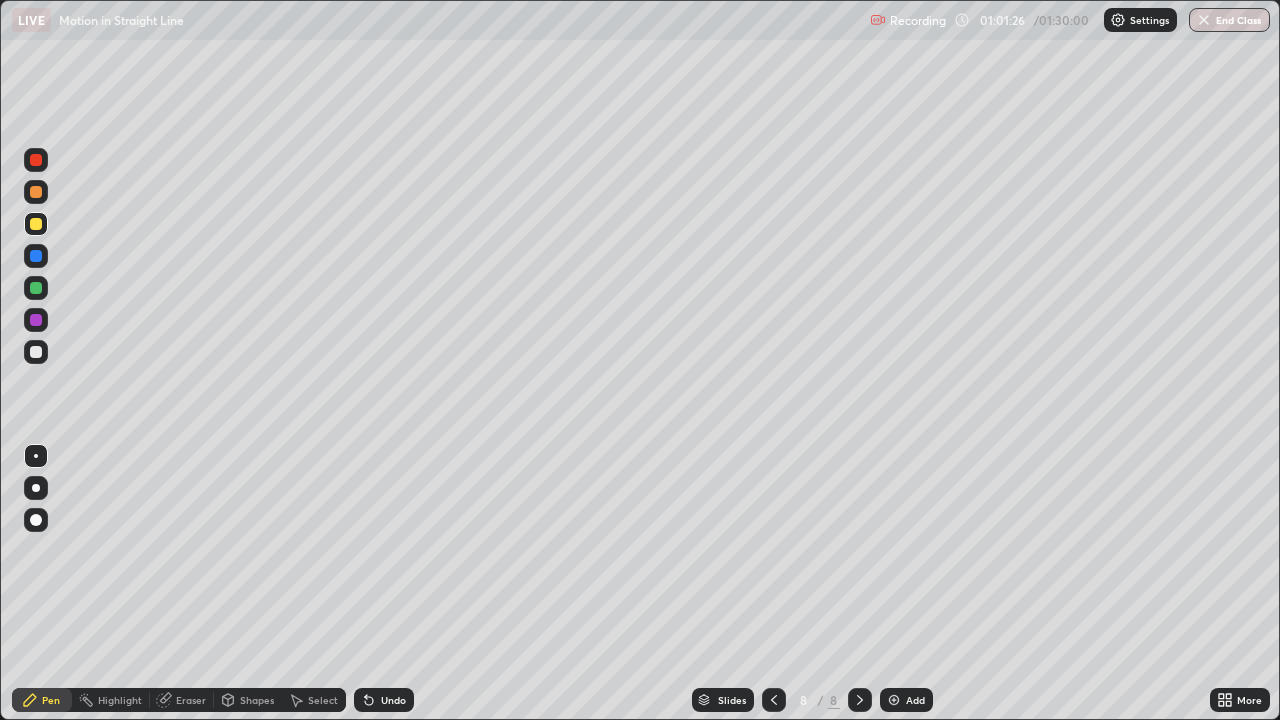 click at bounding box center [36, 224] 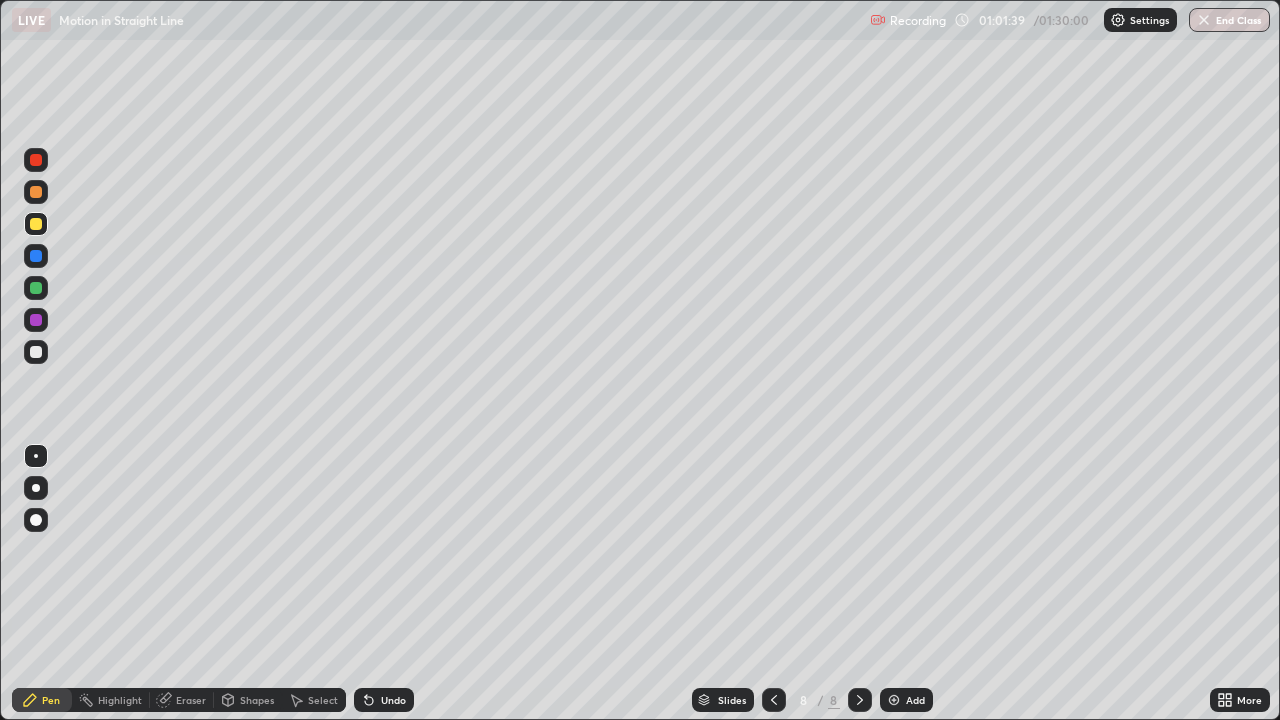 click at bounding box center [36, 288] 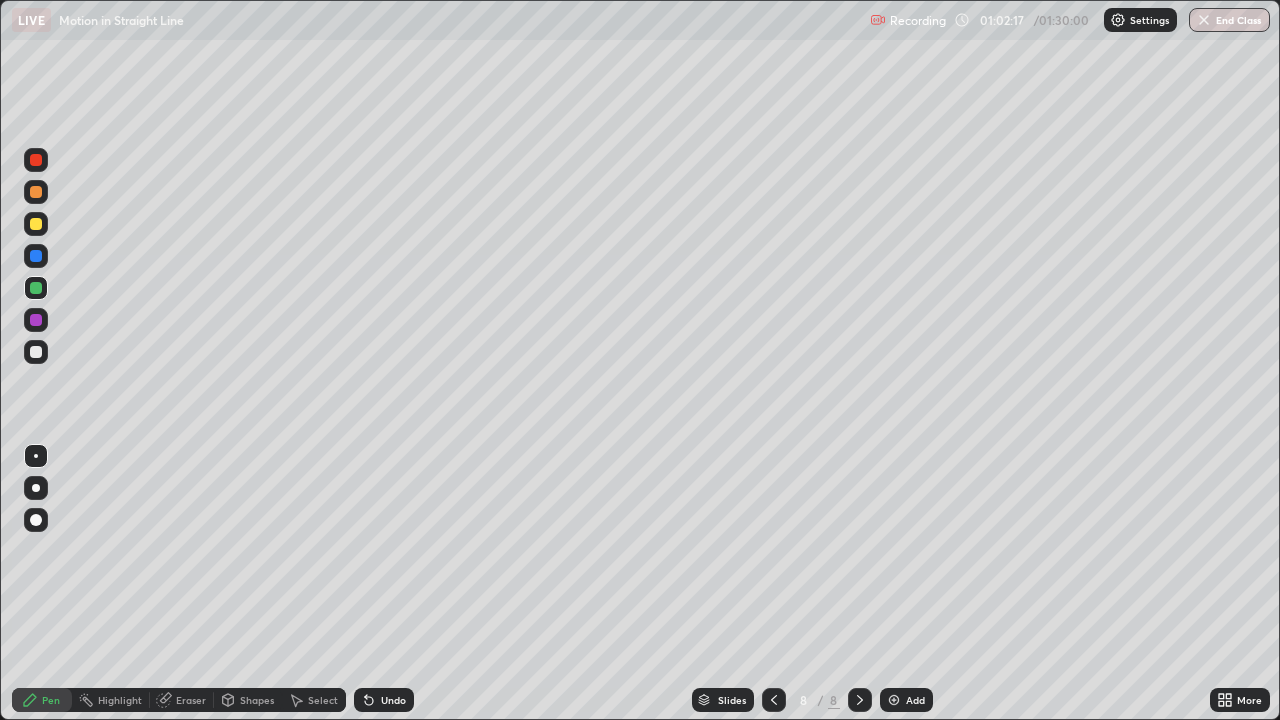 click at bounding box center [36, 224] 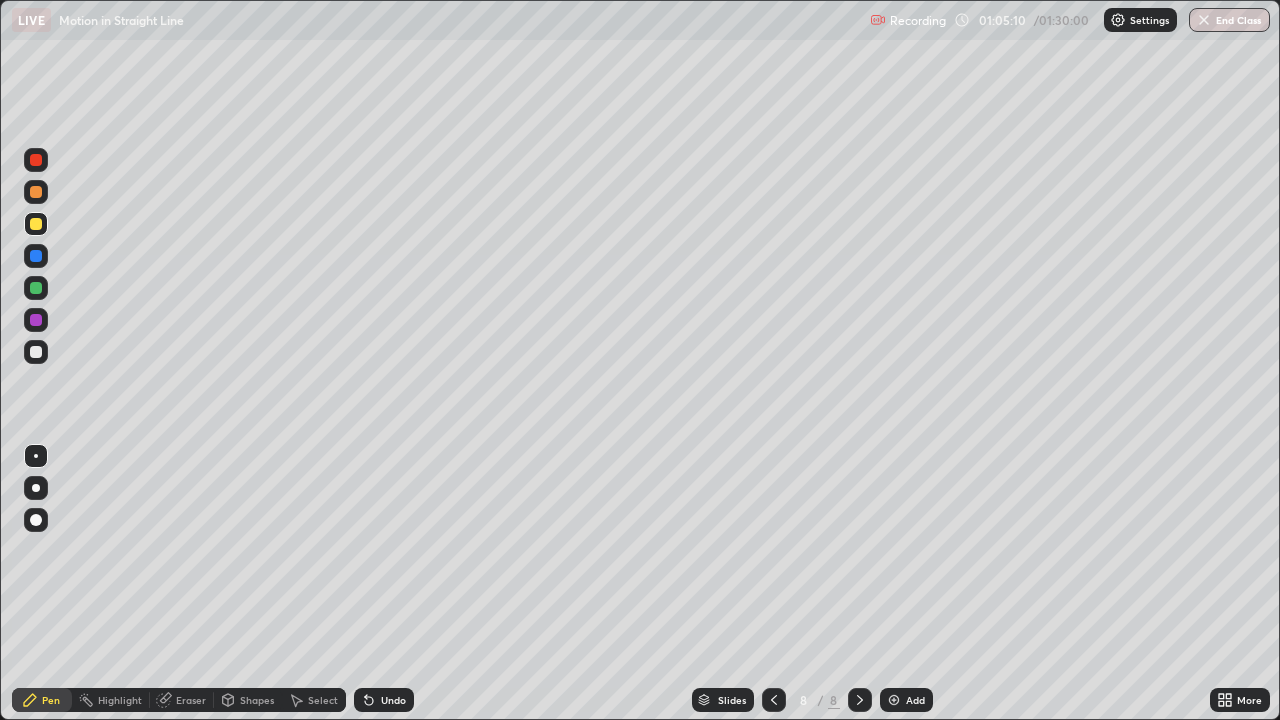 click at bounding box center (36, 352) 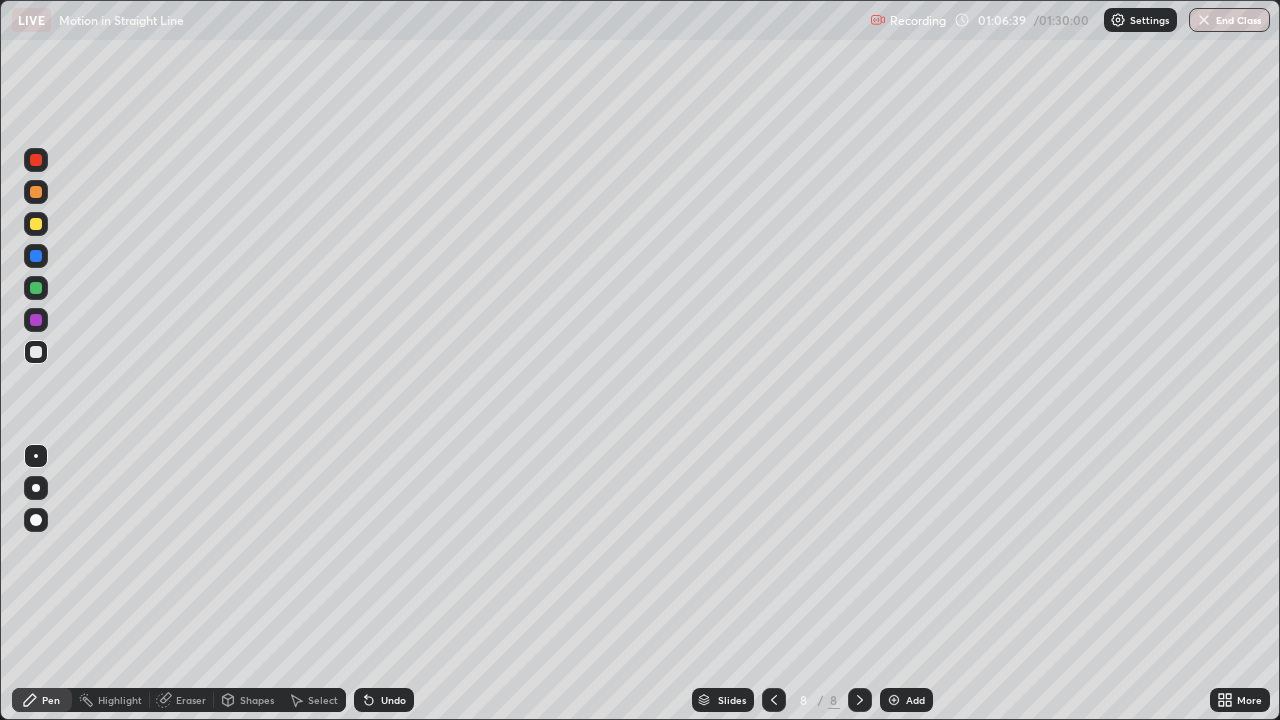 click at bounding box center [36, 288] 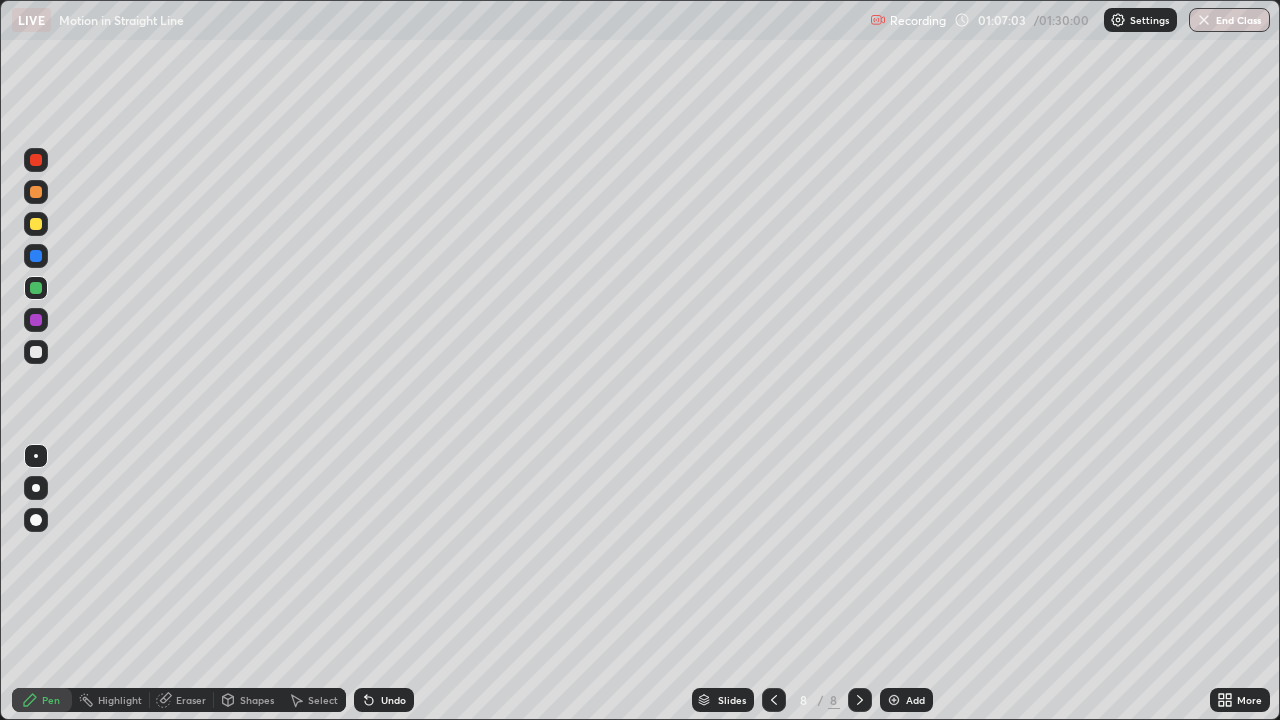 click at bounding box center [36, 352] 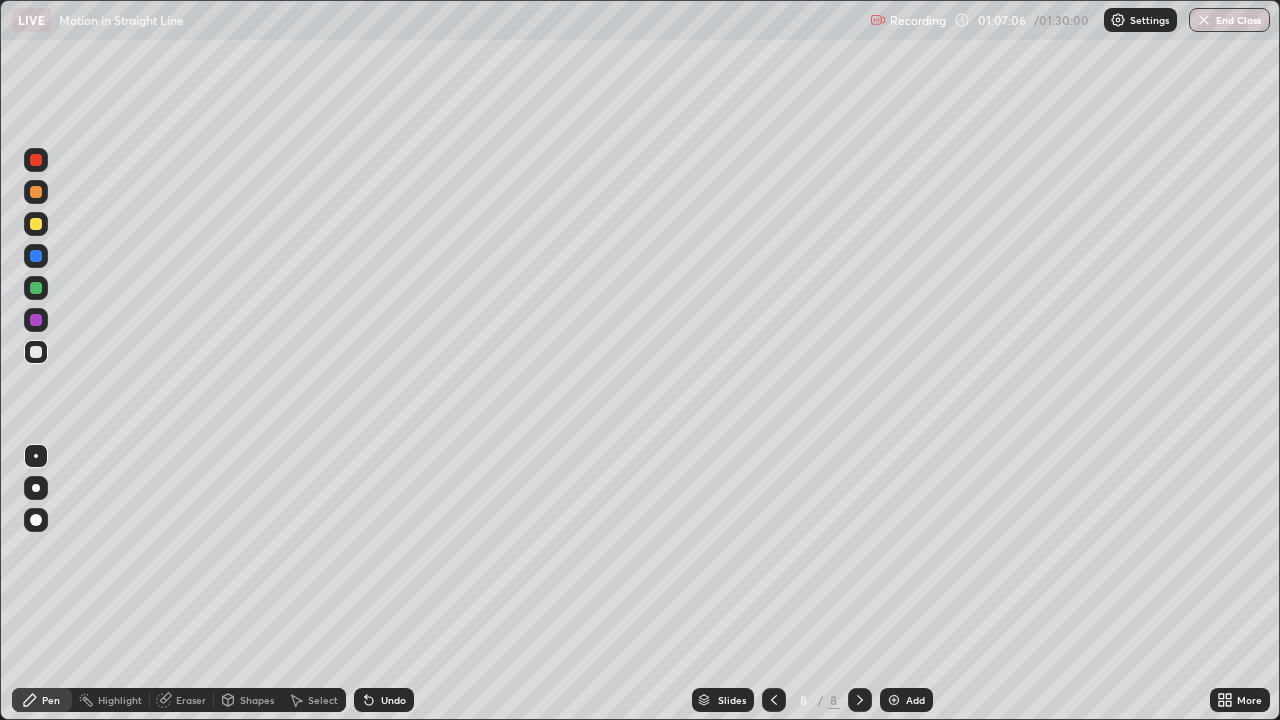click at bounding box center (36, 224) 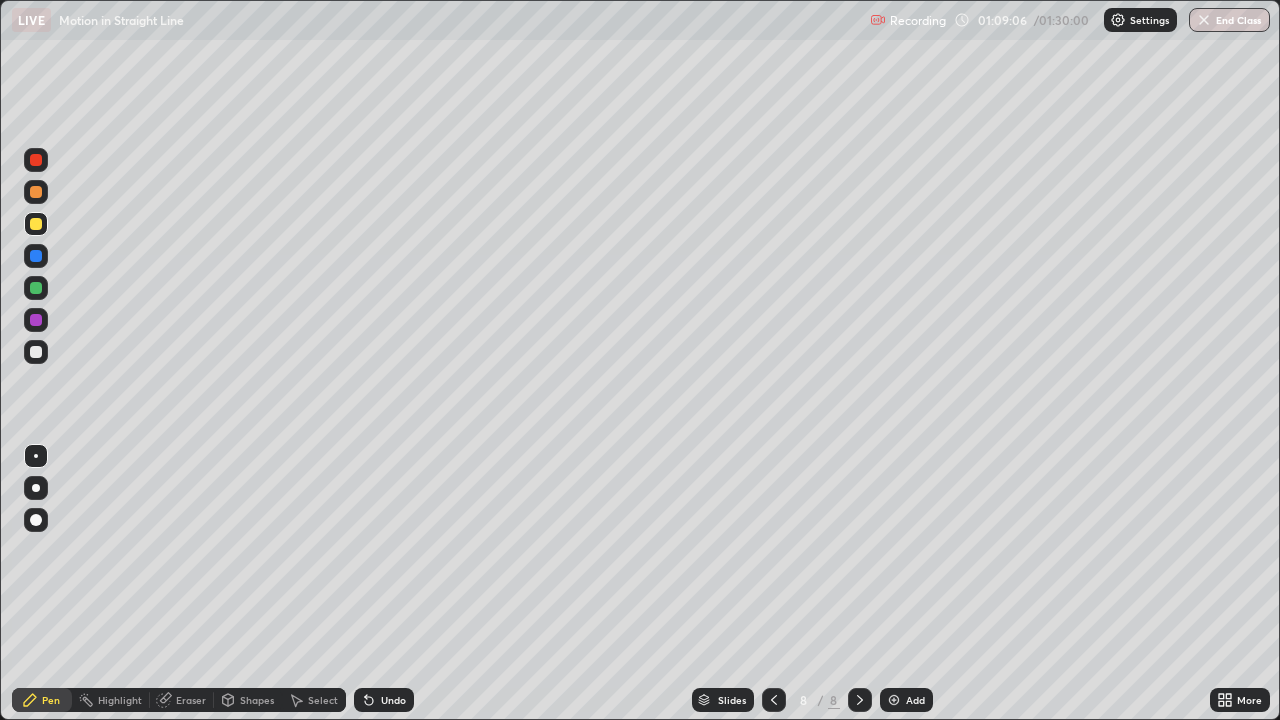 click at bounding box center (36, 352) 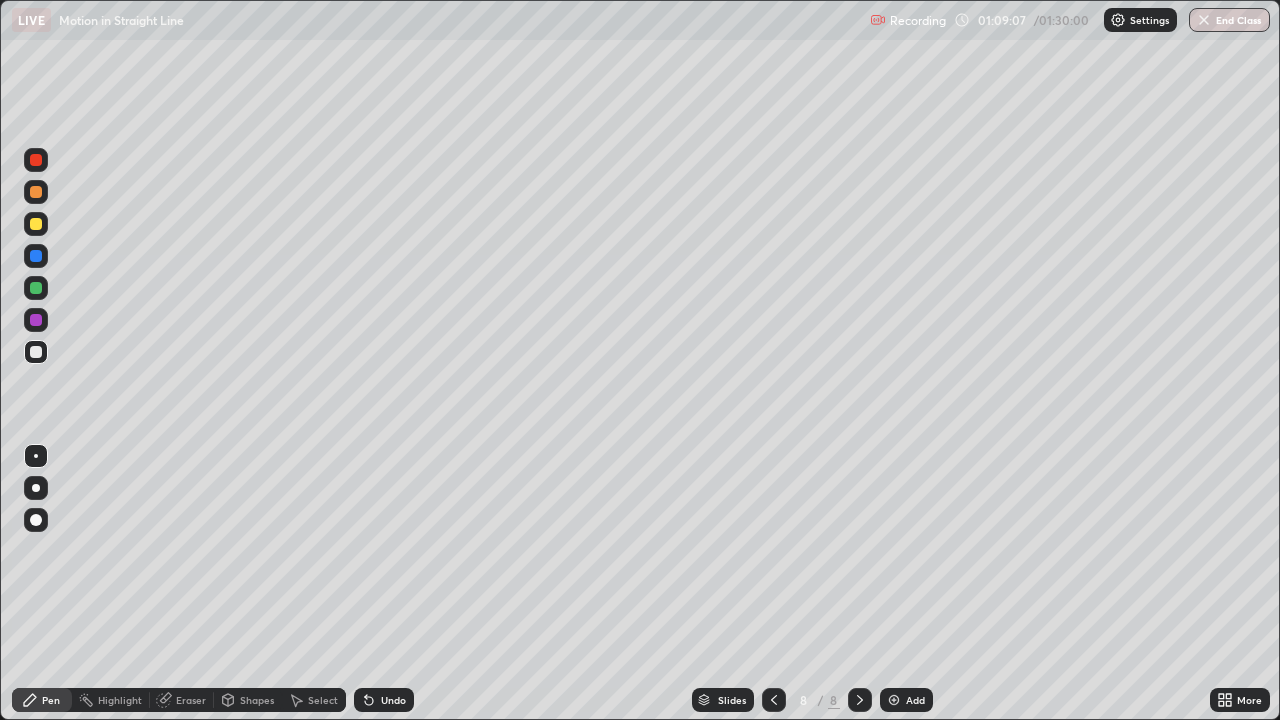 click at bounding box center [36, 224] 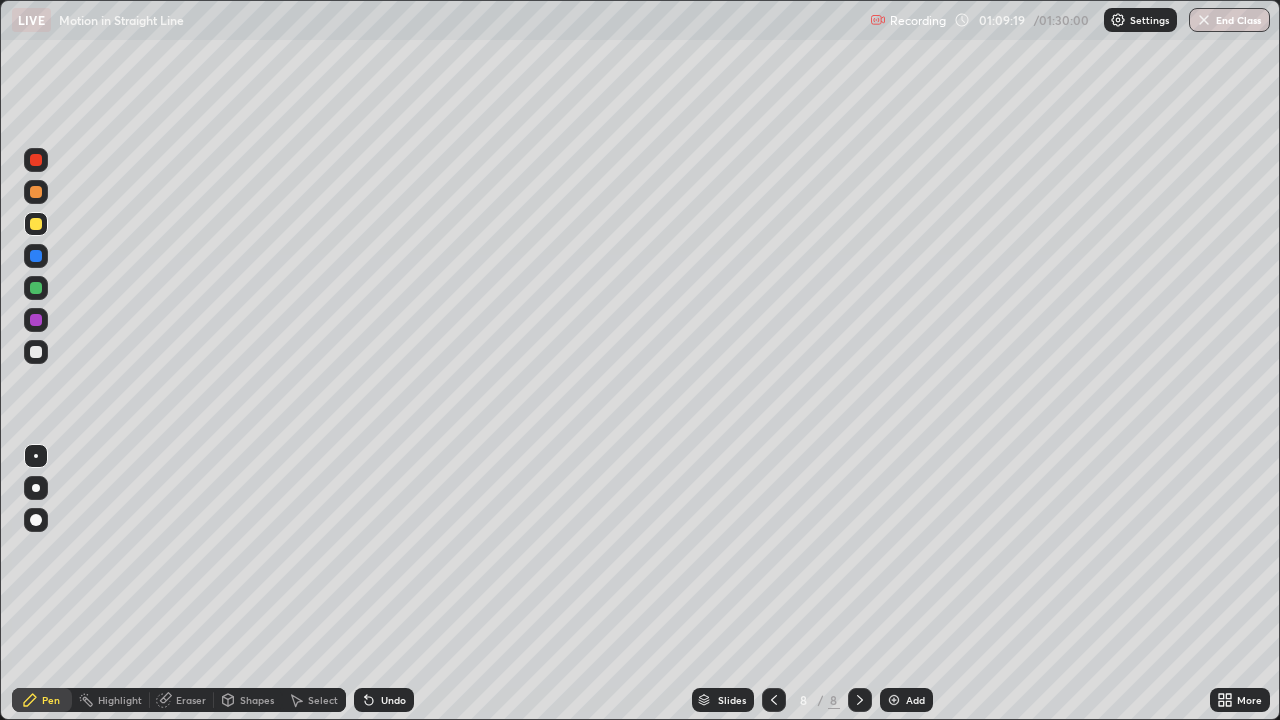 click at bounding box center [36, 352] 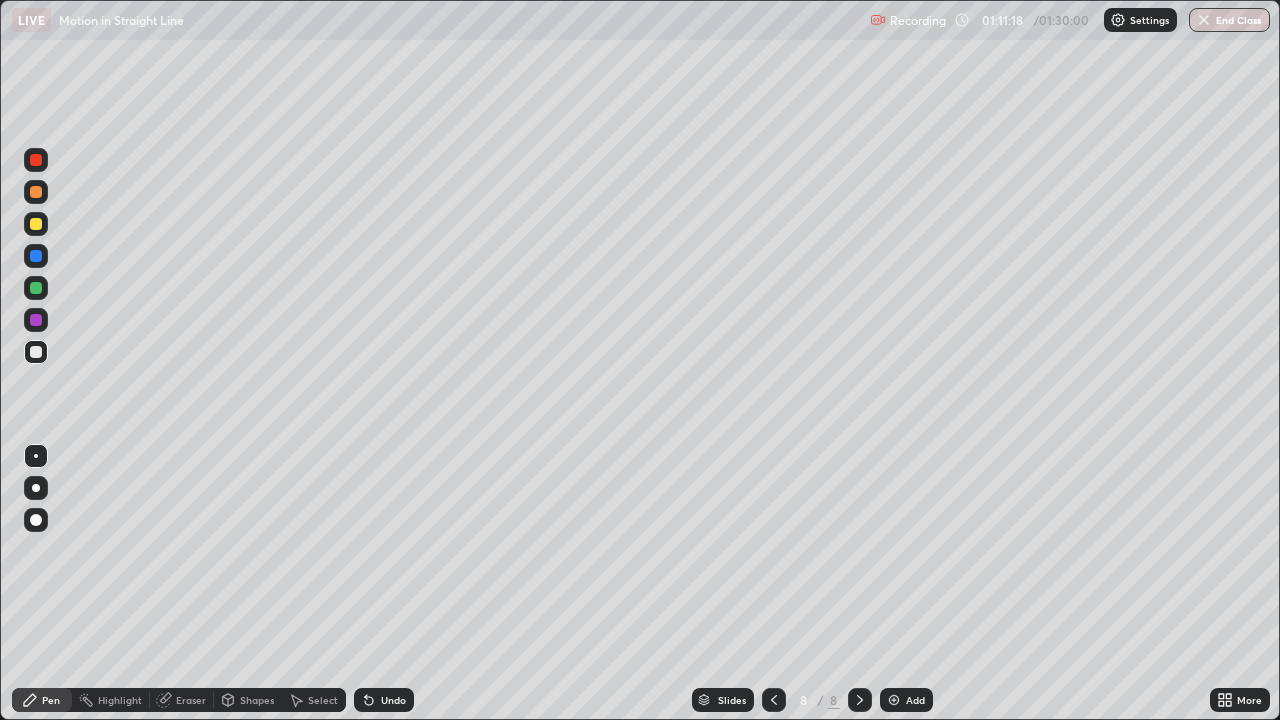 click at bounding box center [36, 192] 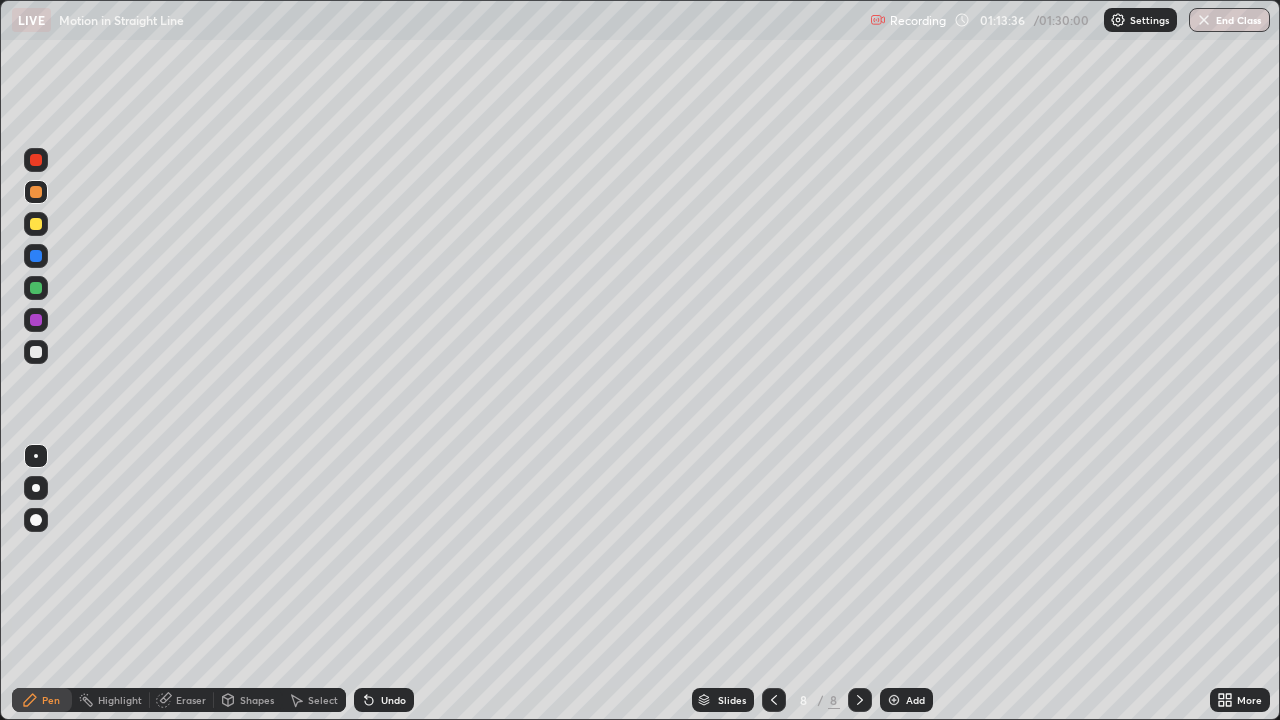 click at bounding box center (36, 352) 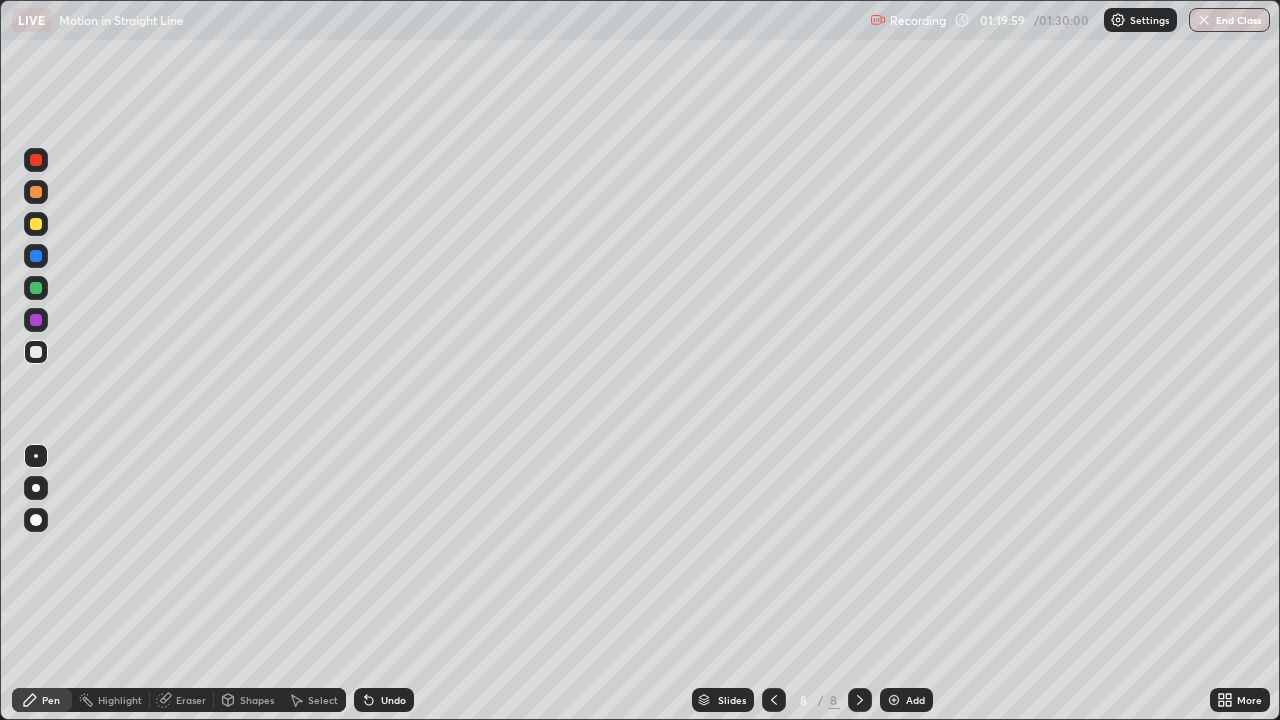 click on "End Class" at bounding box center [1229, 20] 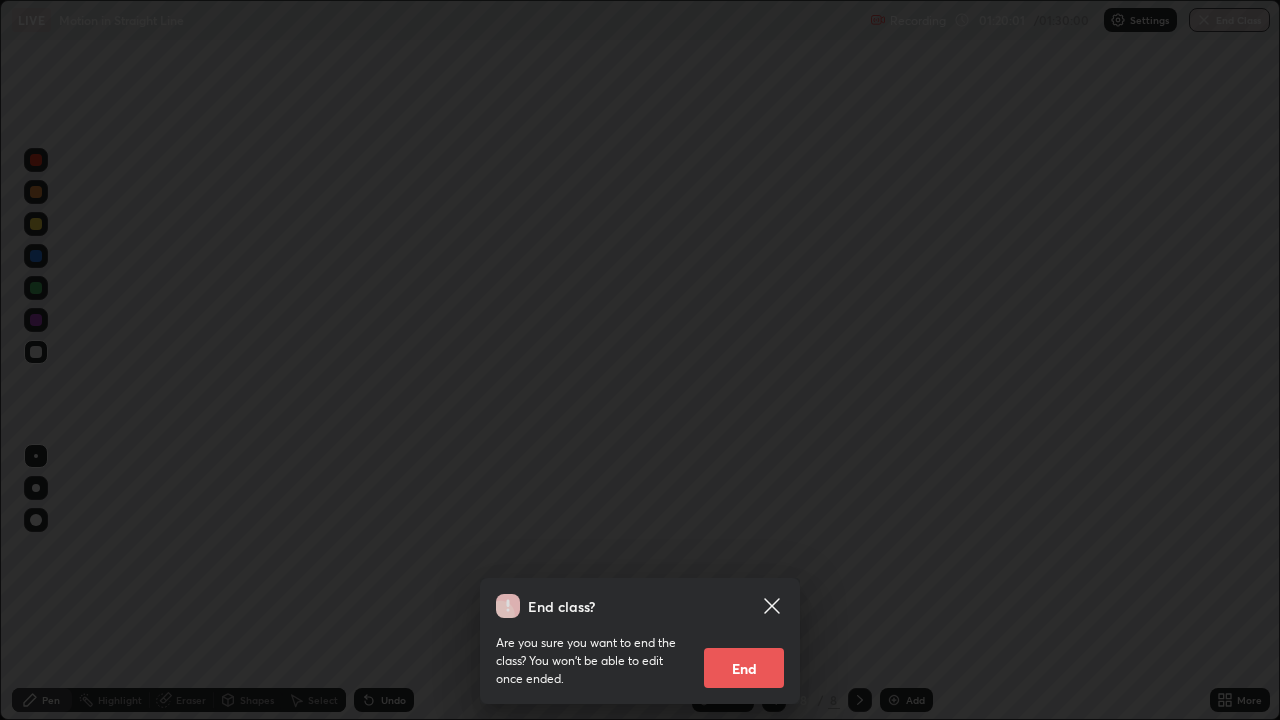 click on "End" at bounding box center (744, 668) 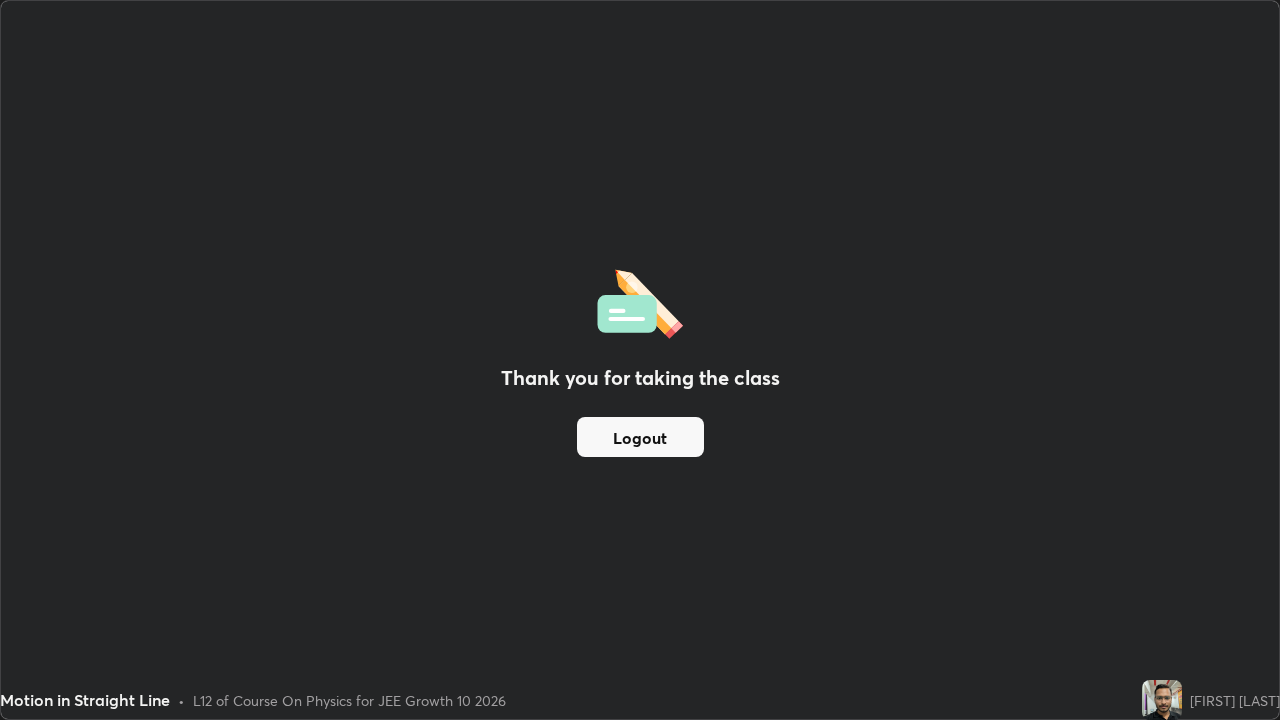 click on "Logout" at bounding box center (640, 437) 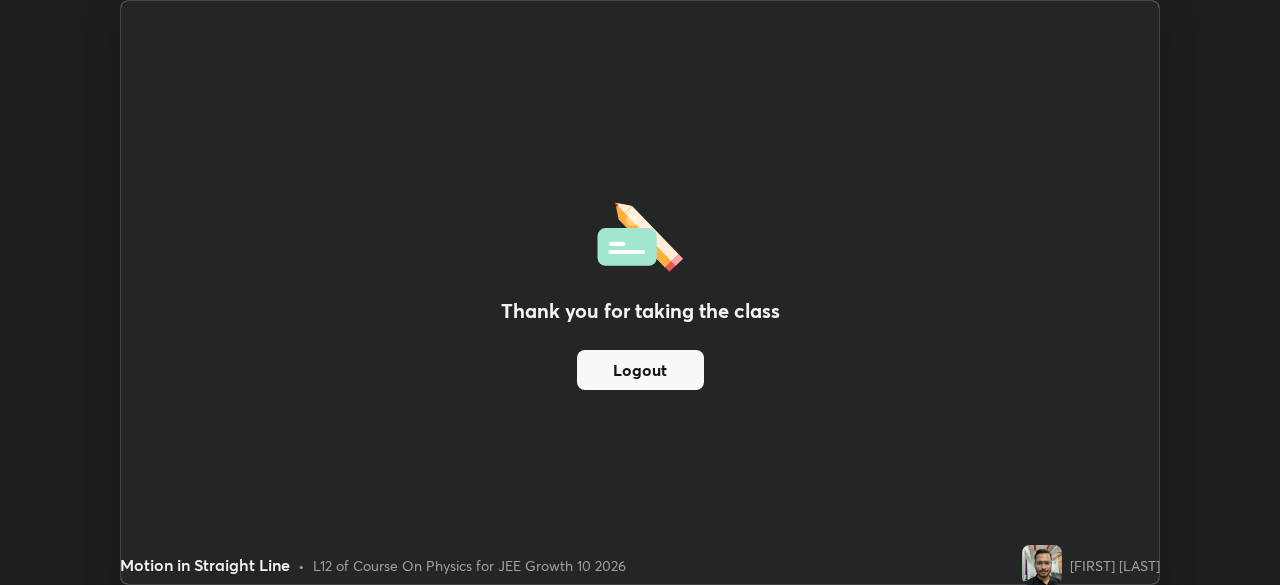 scroll, scrollTop: 585, scrollLeft: 1280, axis: both 